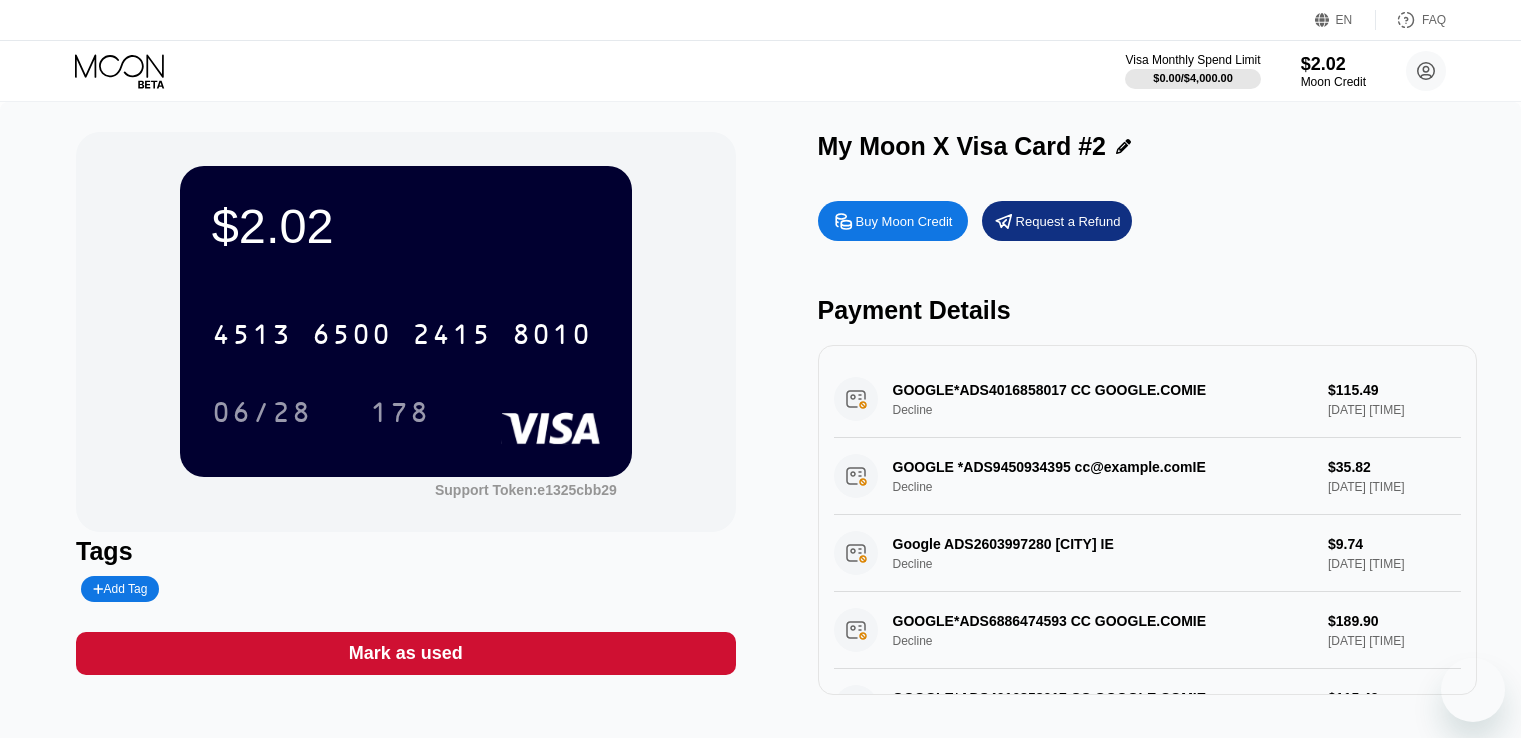 scroll, scrollTop: 0, scrollLeft: 0, axis: both 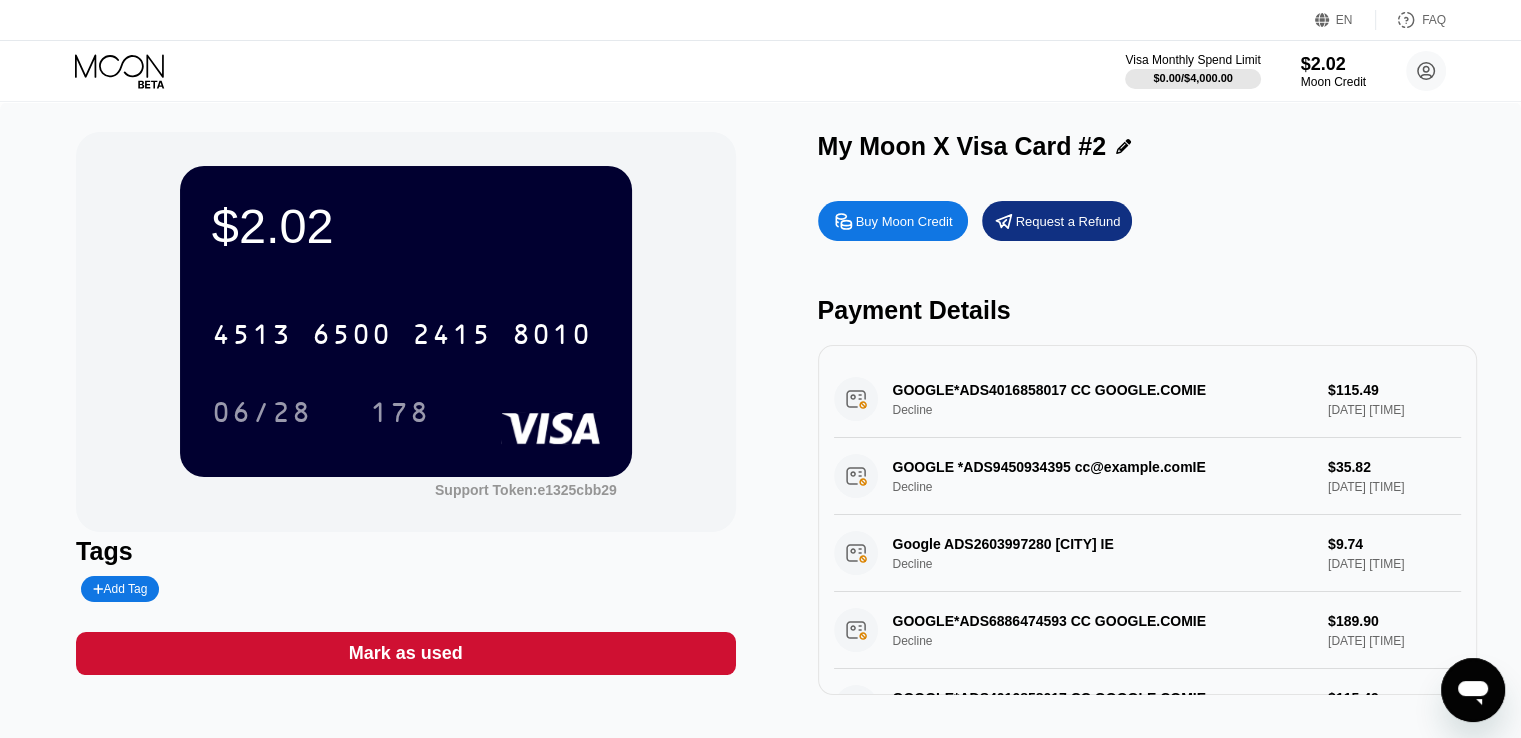 click on "Buy Moon Credit Request a Refund" at bounding box center (1147, 221) 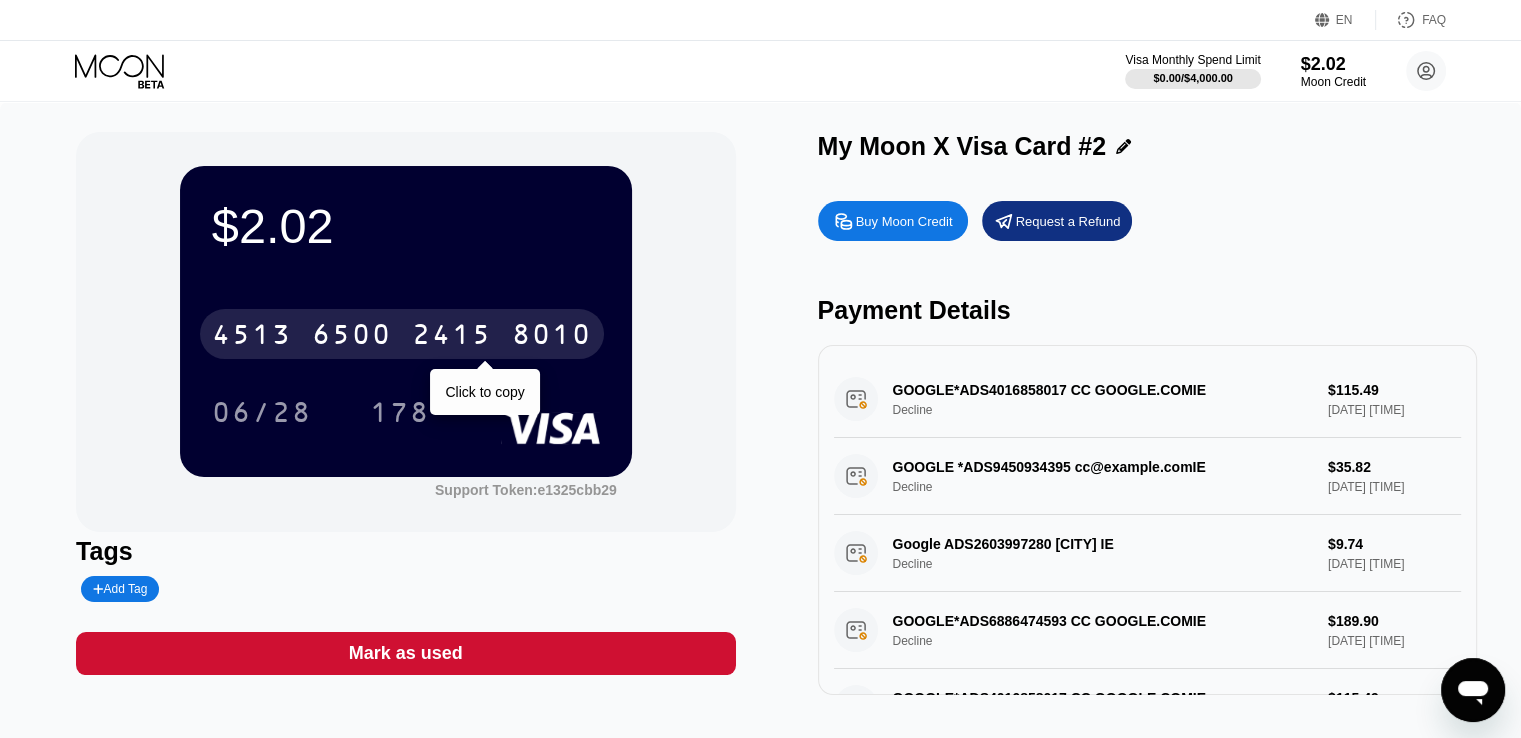 click on "8010" at bounding box center [552, 337] 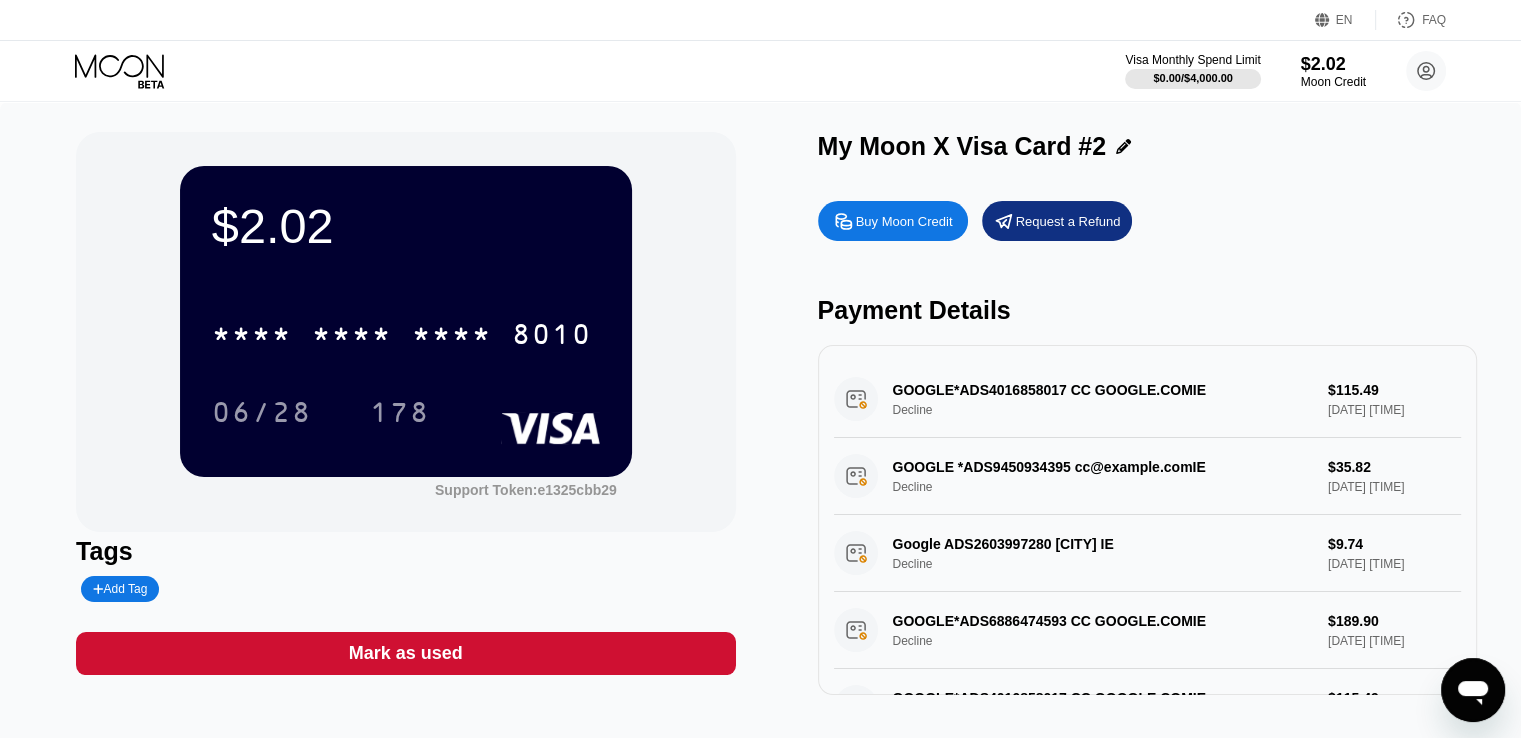 click on "My Moon X Visa Card #2" at bounding box center [962, 146] 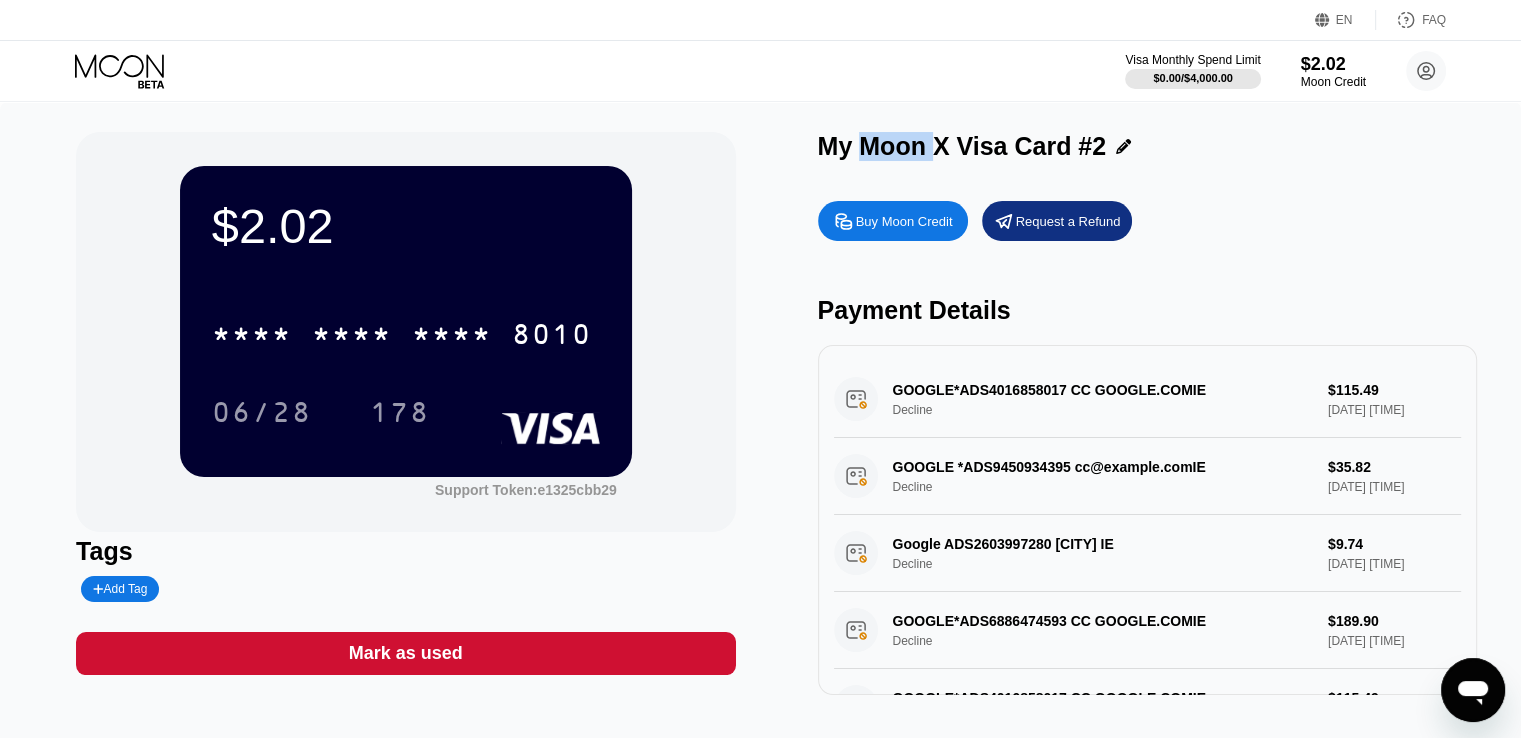 click on "My Moon X Visa Card #2" at bounding box center [962, 146] 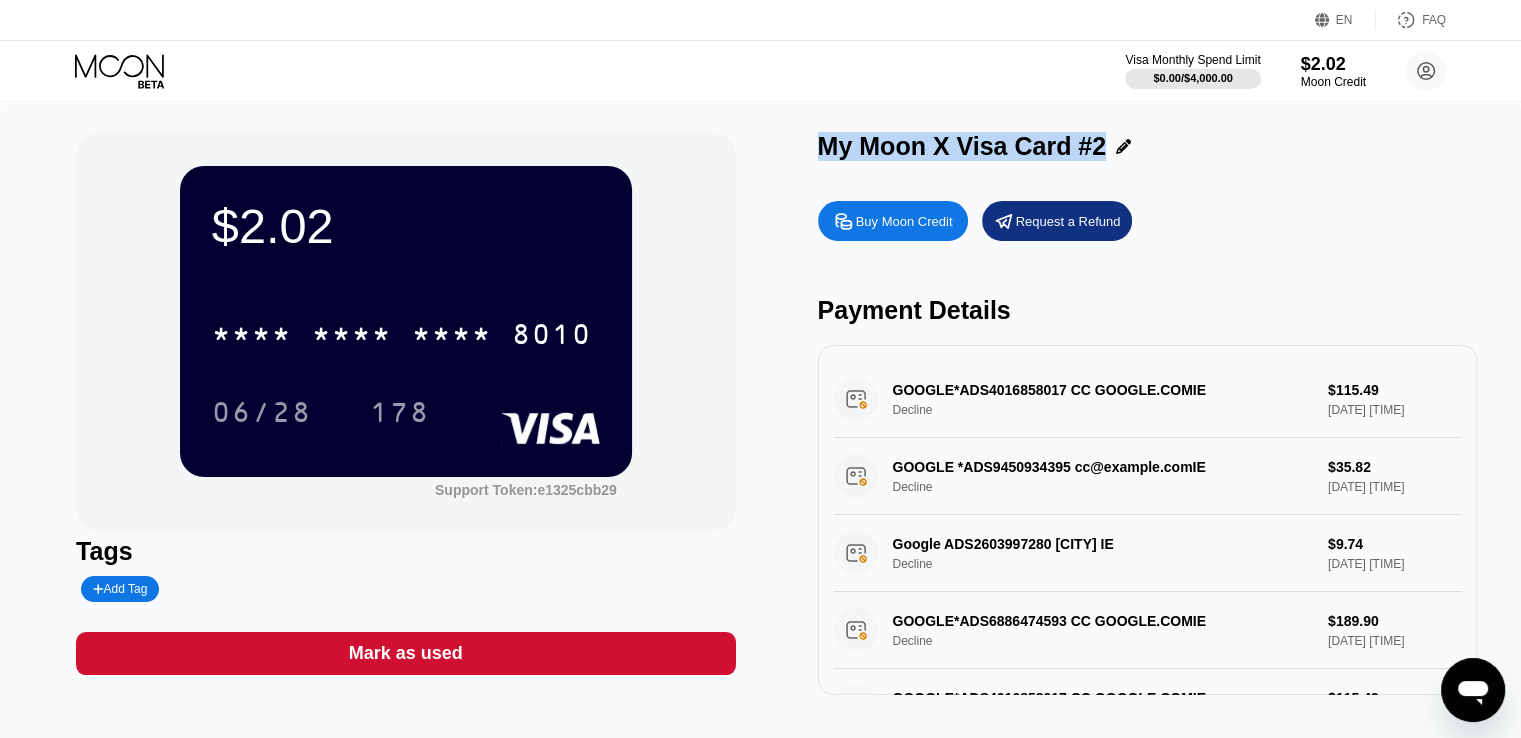 click on "My Moon X Visa Card #2" at bounding box center (962, 146) 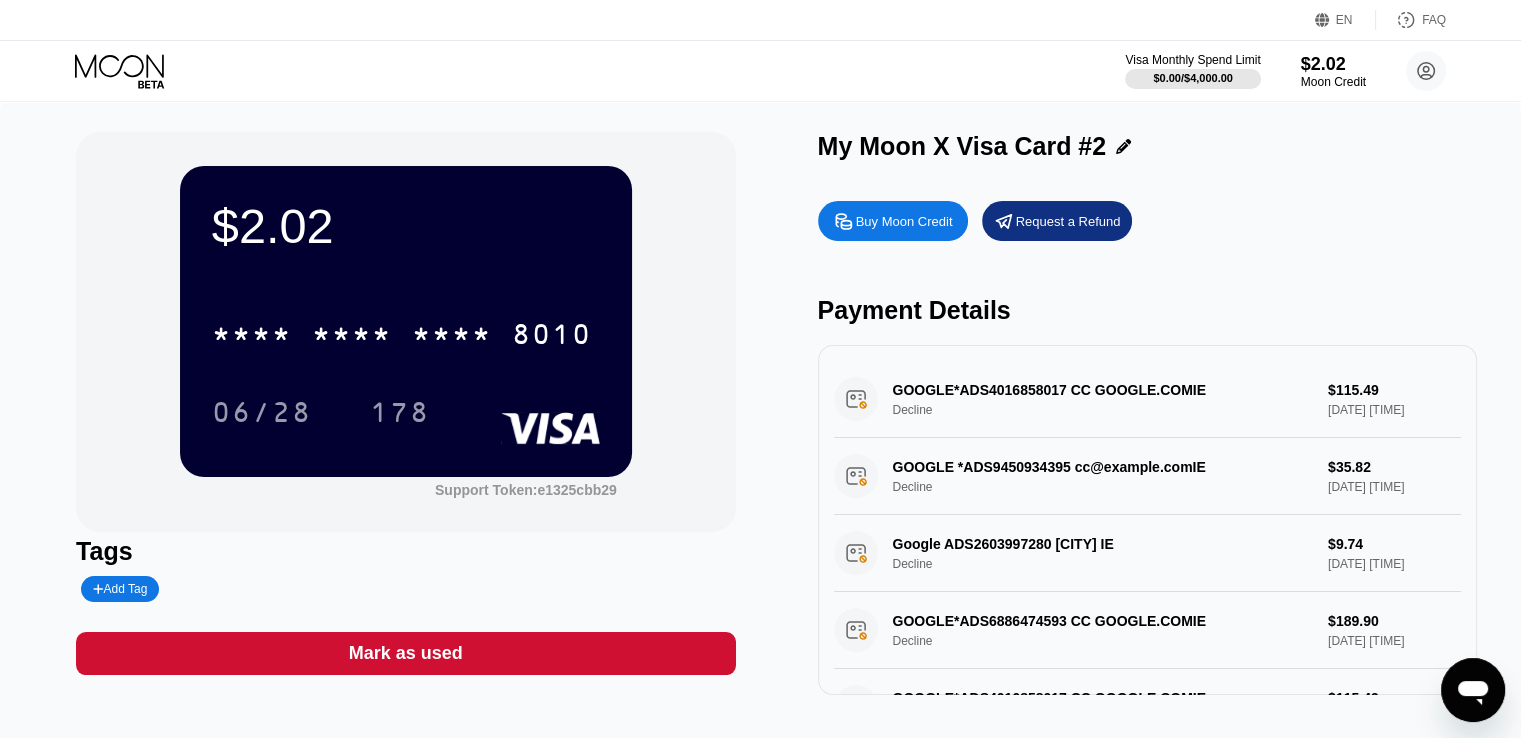 drag, startPoint x: 136, startPoint y: 78, endPoint x: 262, endPoint y: 89, distance: 126.47925 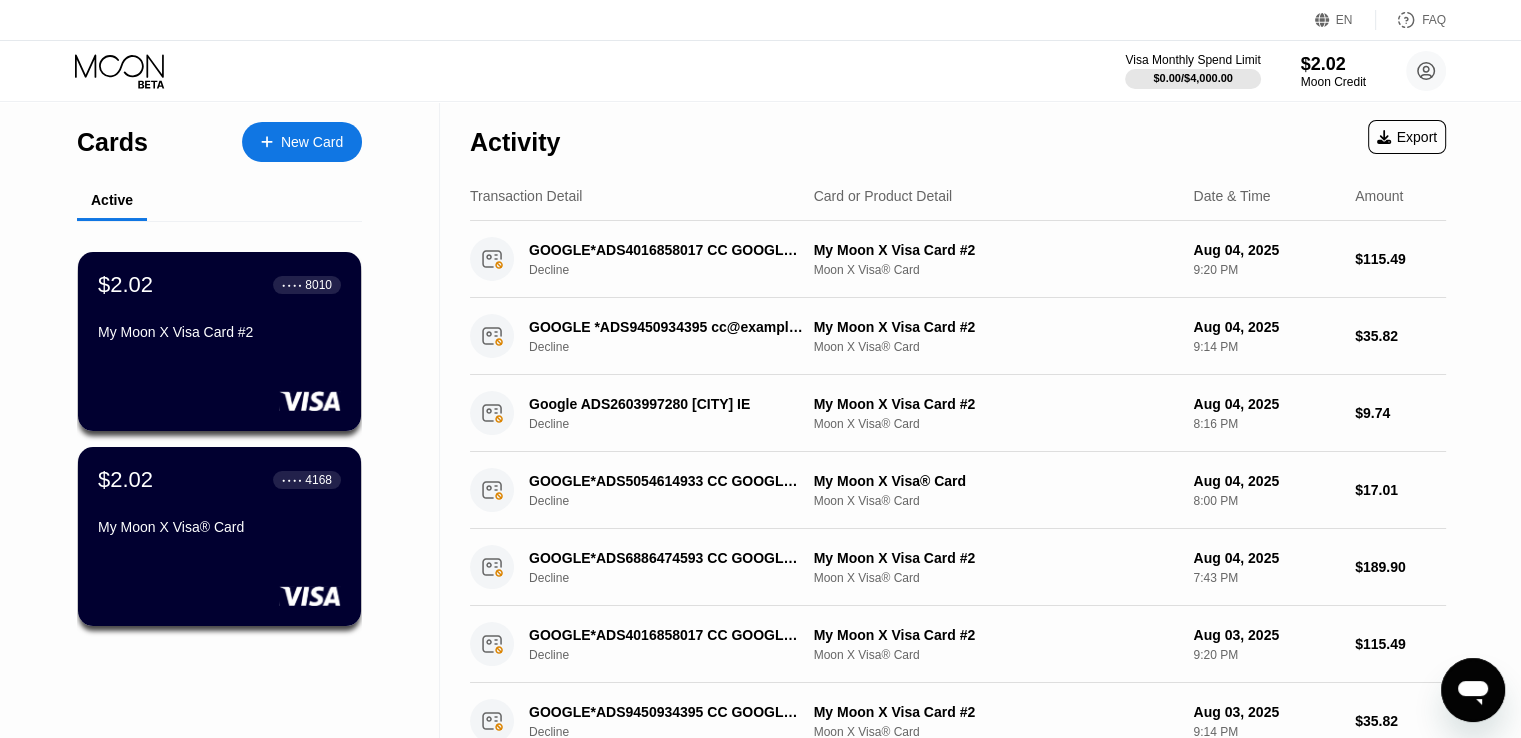 click on "My Moon X Visa® Card" at bounding box center (219, 527) 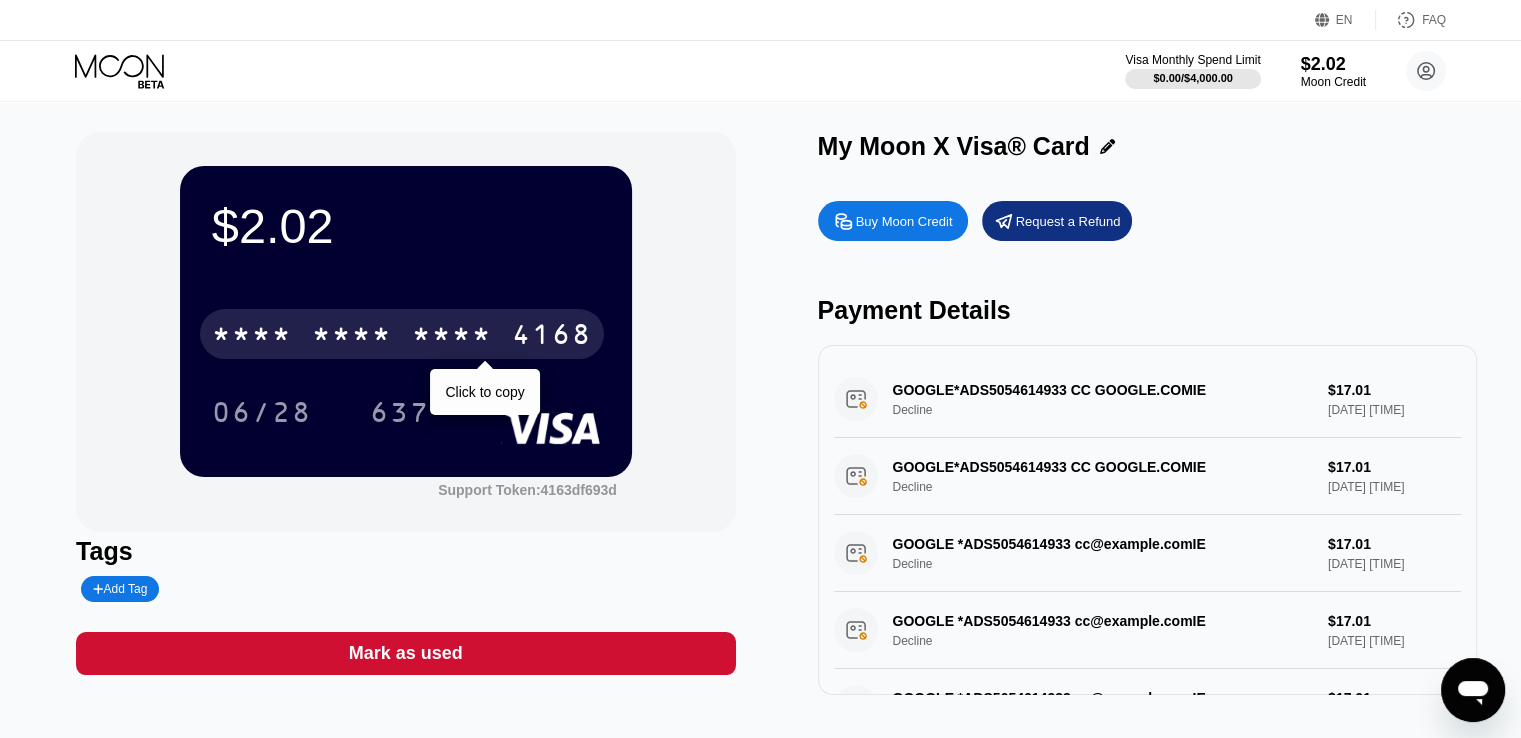 click on "4168" at bounding box center [552, 337] 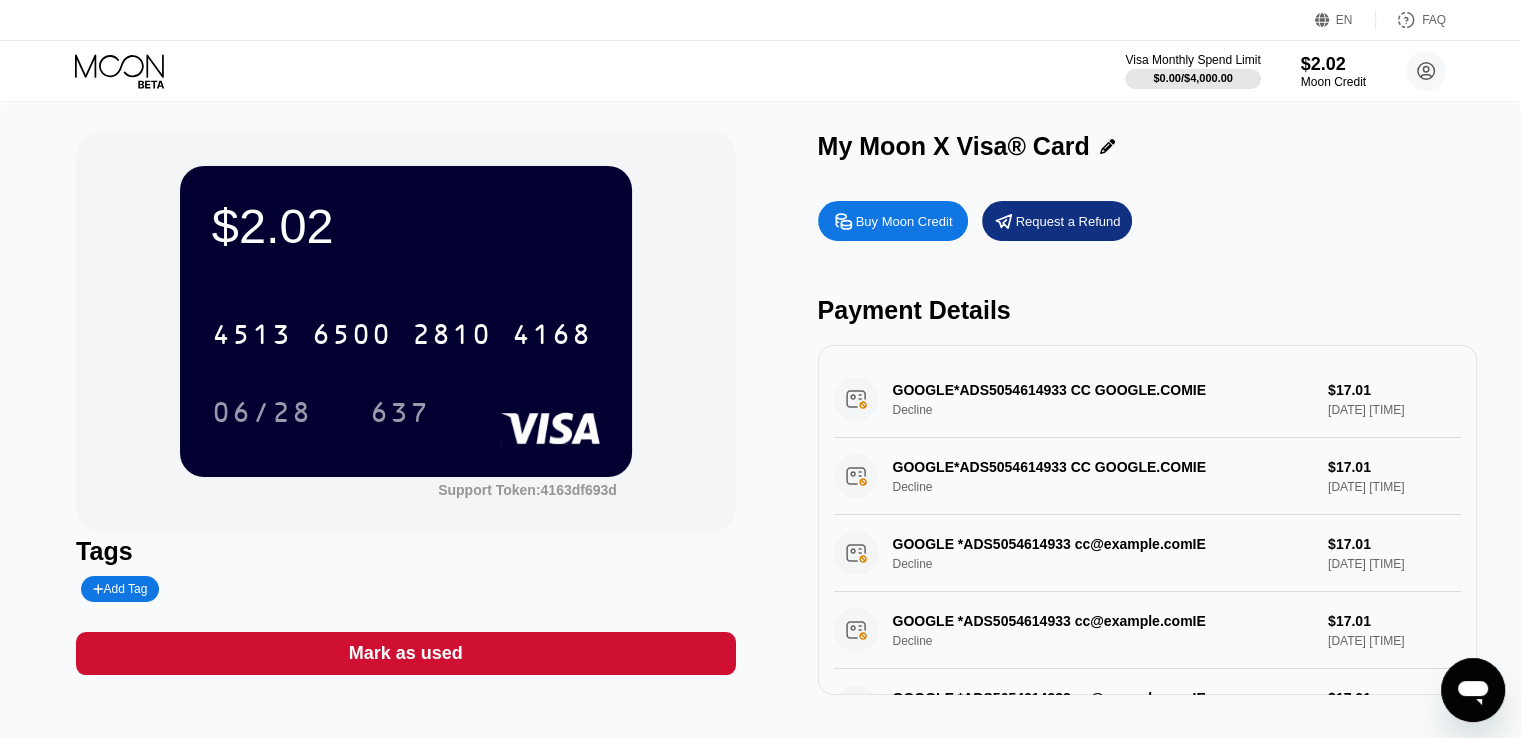 click 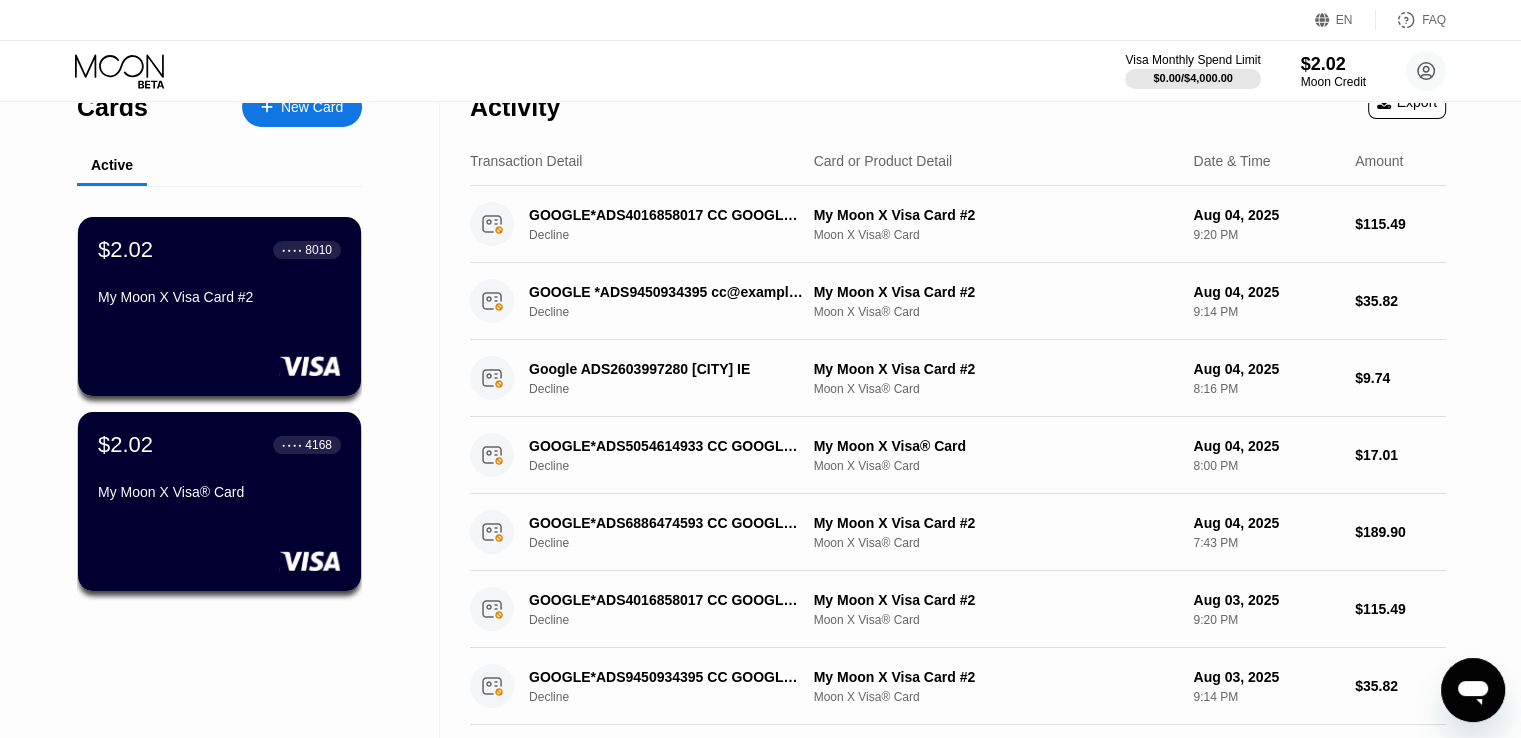 scroll, scrollTop: 0, scrollLeft: 0, axis: both 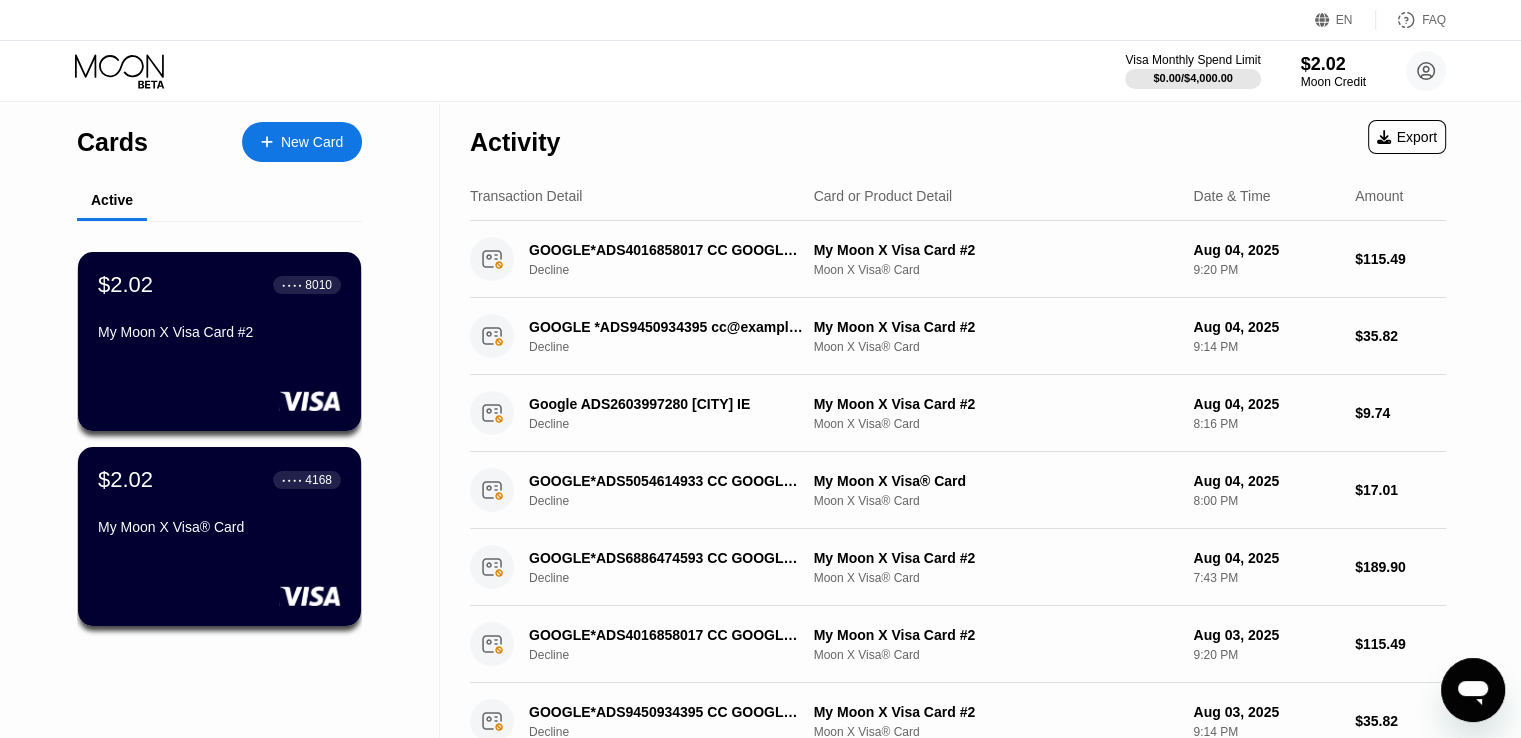 click on "New Card" at bounding box center [312, 142] 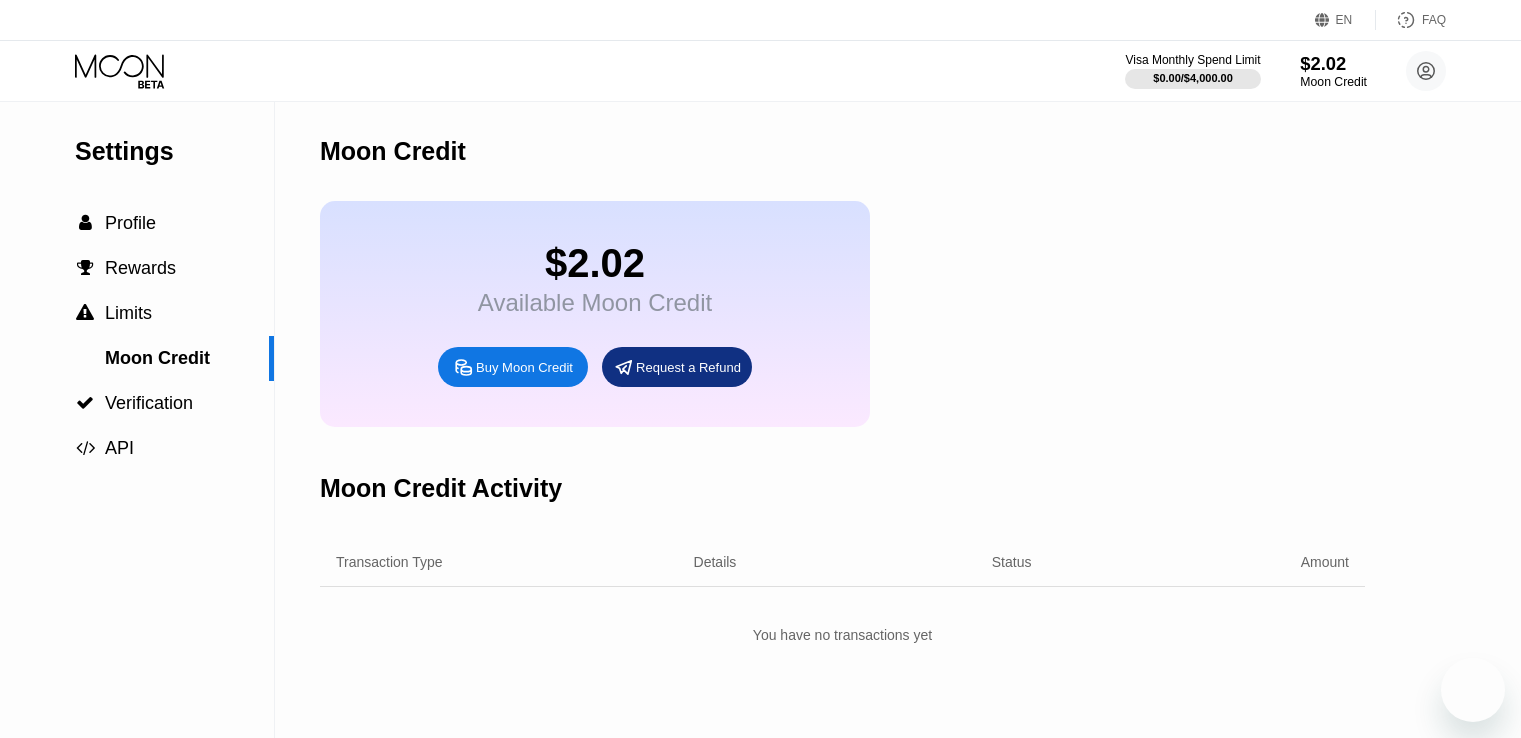 scroll, scrollTop: 0, scrollLeft: 0, axis: both 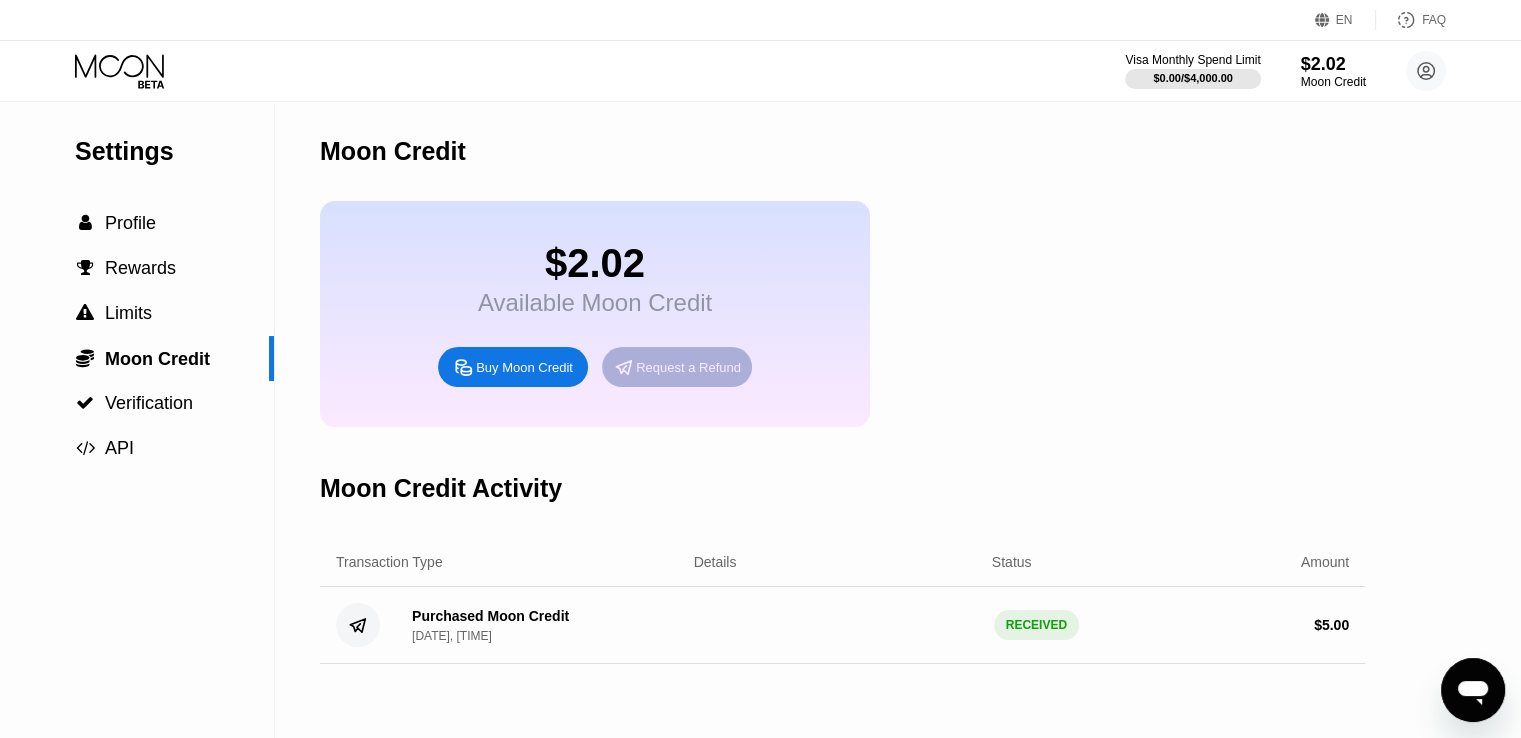 click on "Request a Refund" at bounding box center (688, 367) 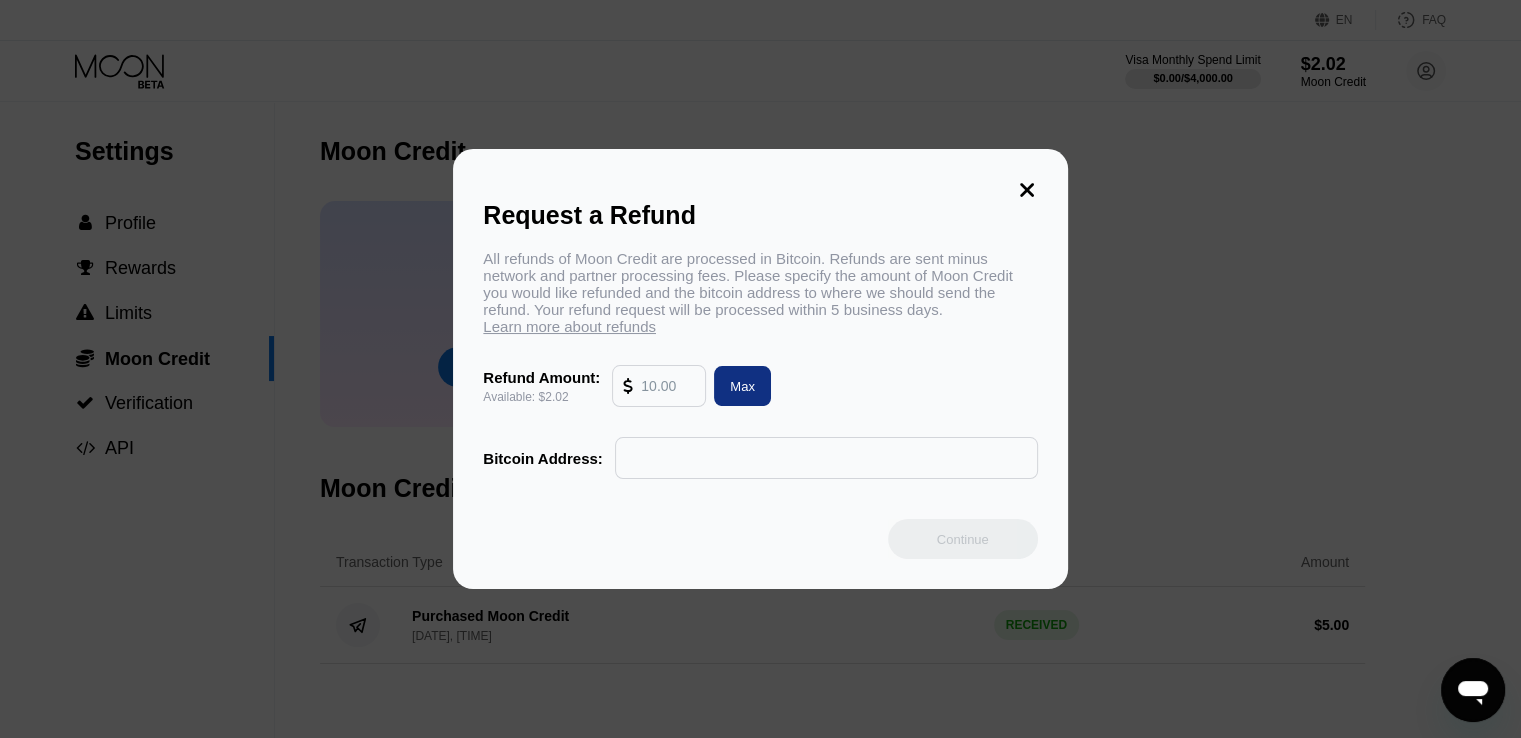 click at bounding box center [668, 386] 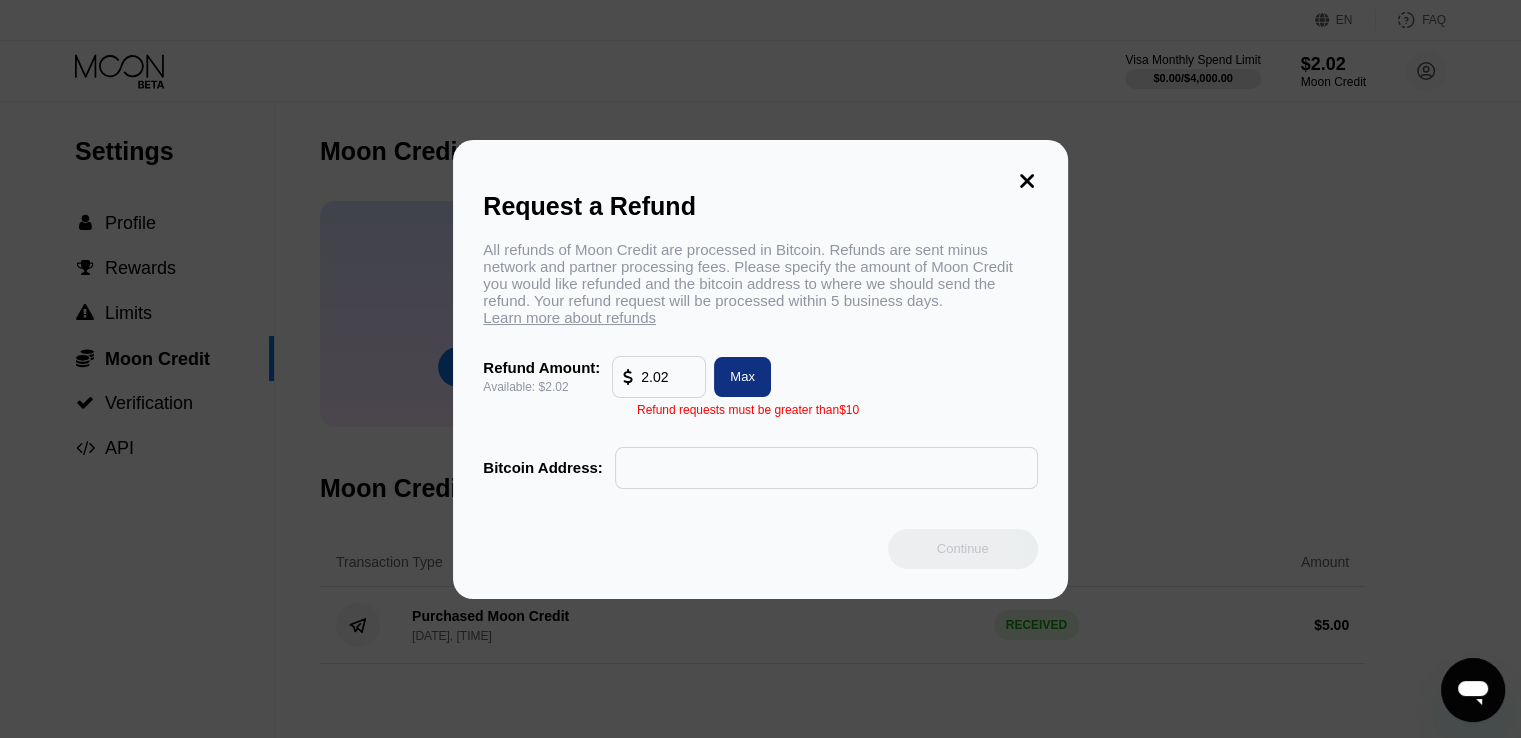 type on "2.02" 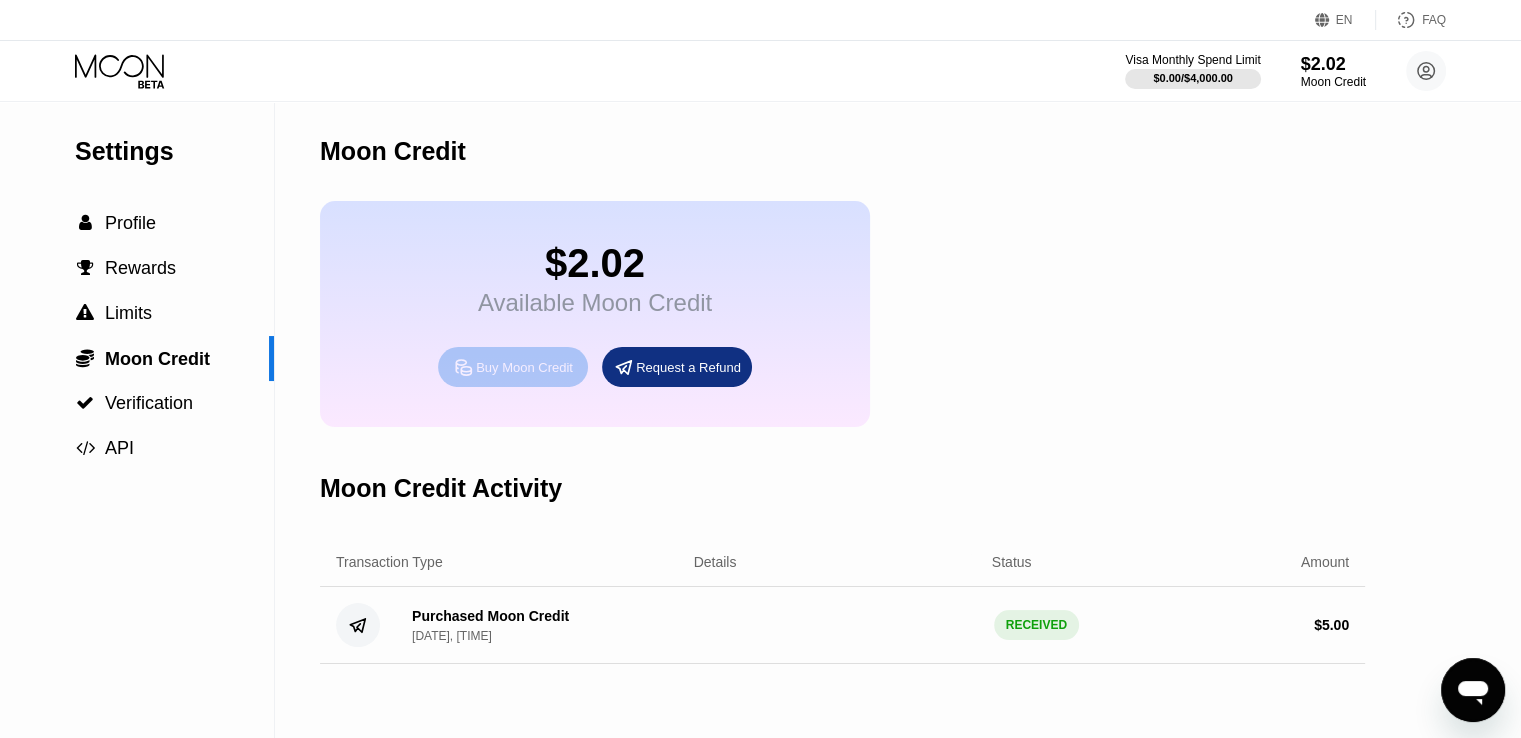 click on "Buy Moon Credit" at bounding box center [524, 367] 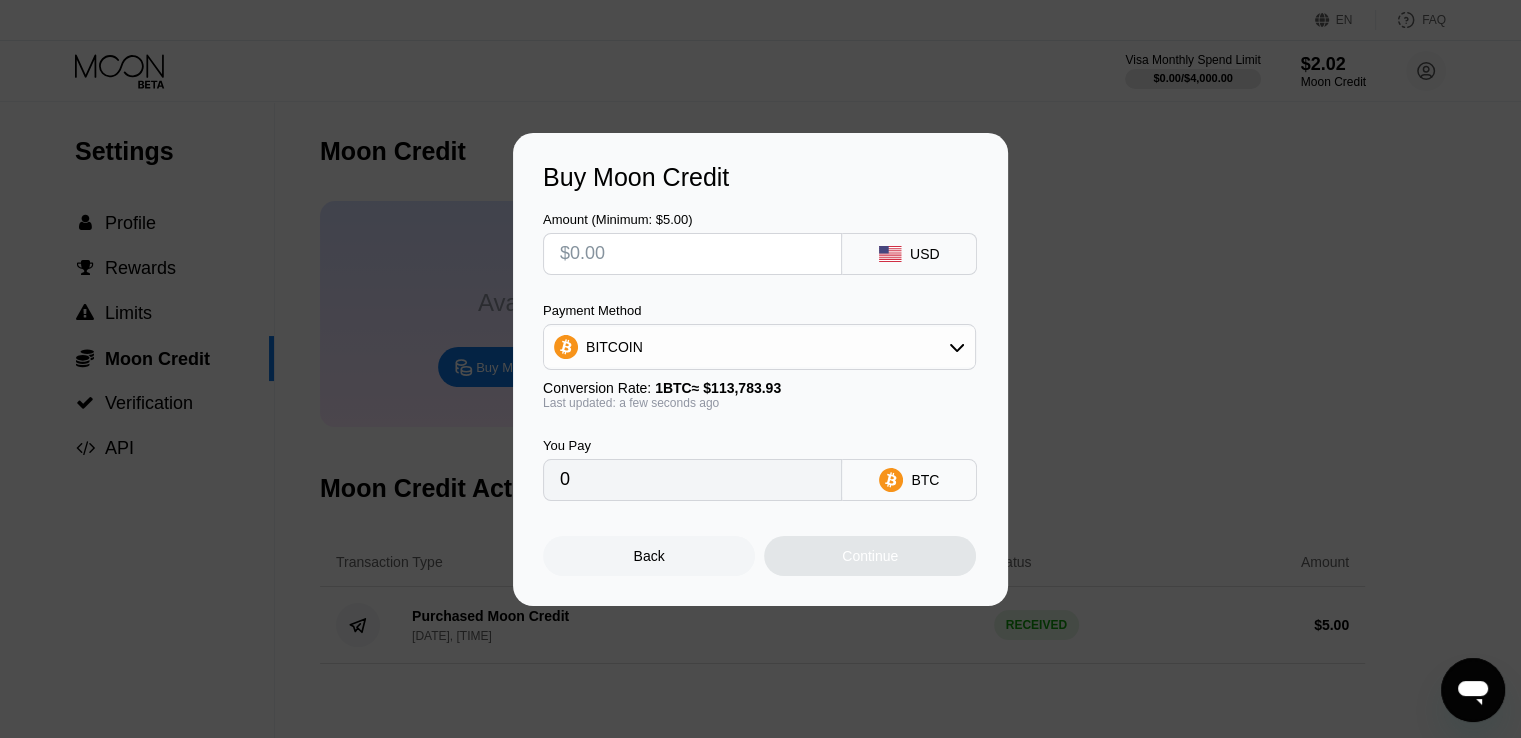 click at bounding box center (692, 254) 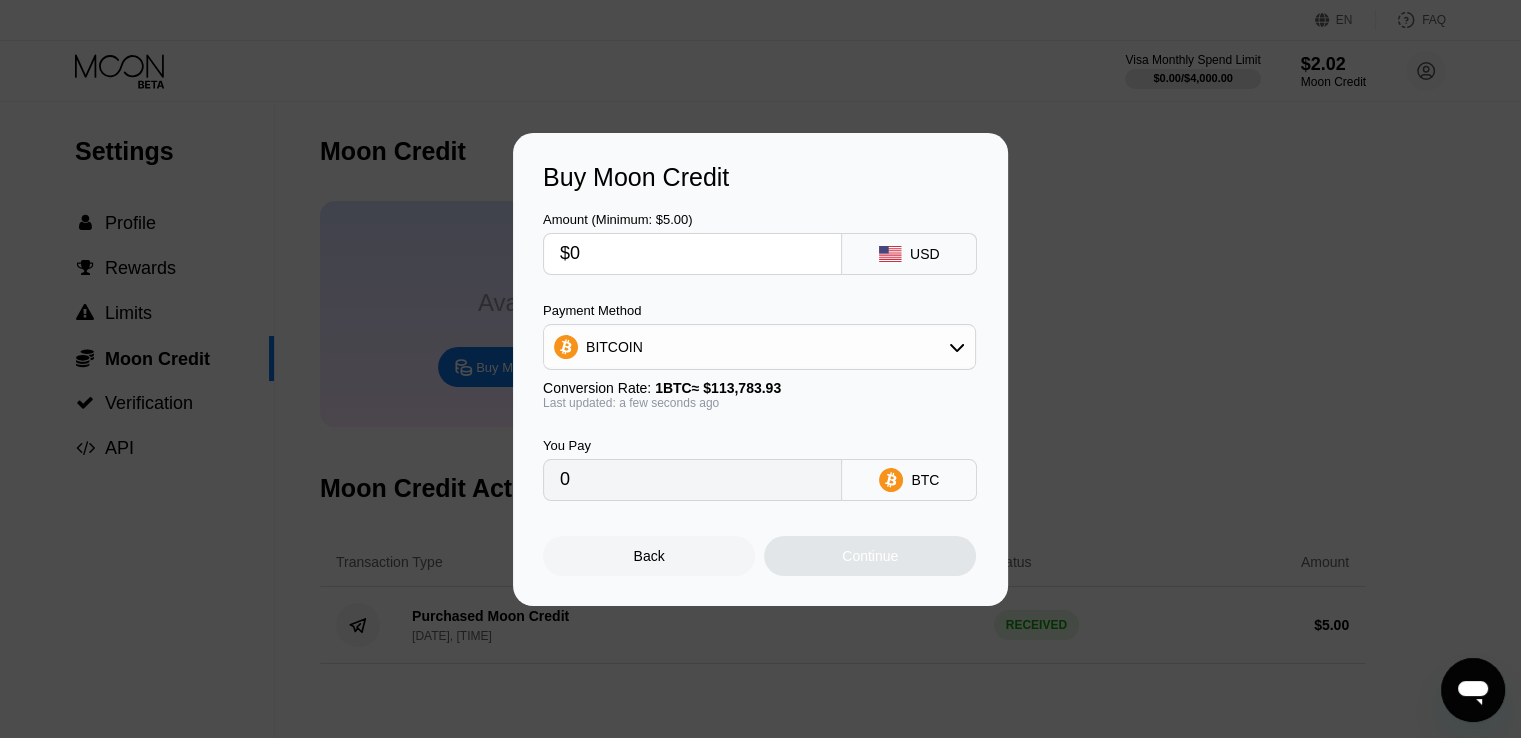 type on "$01" 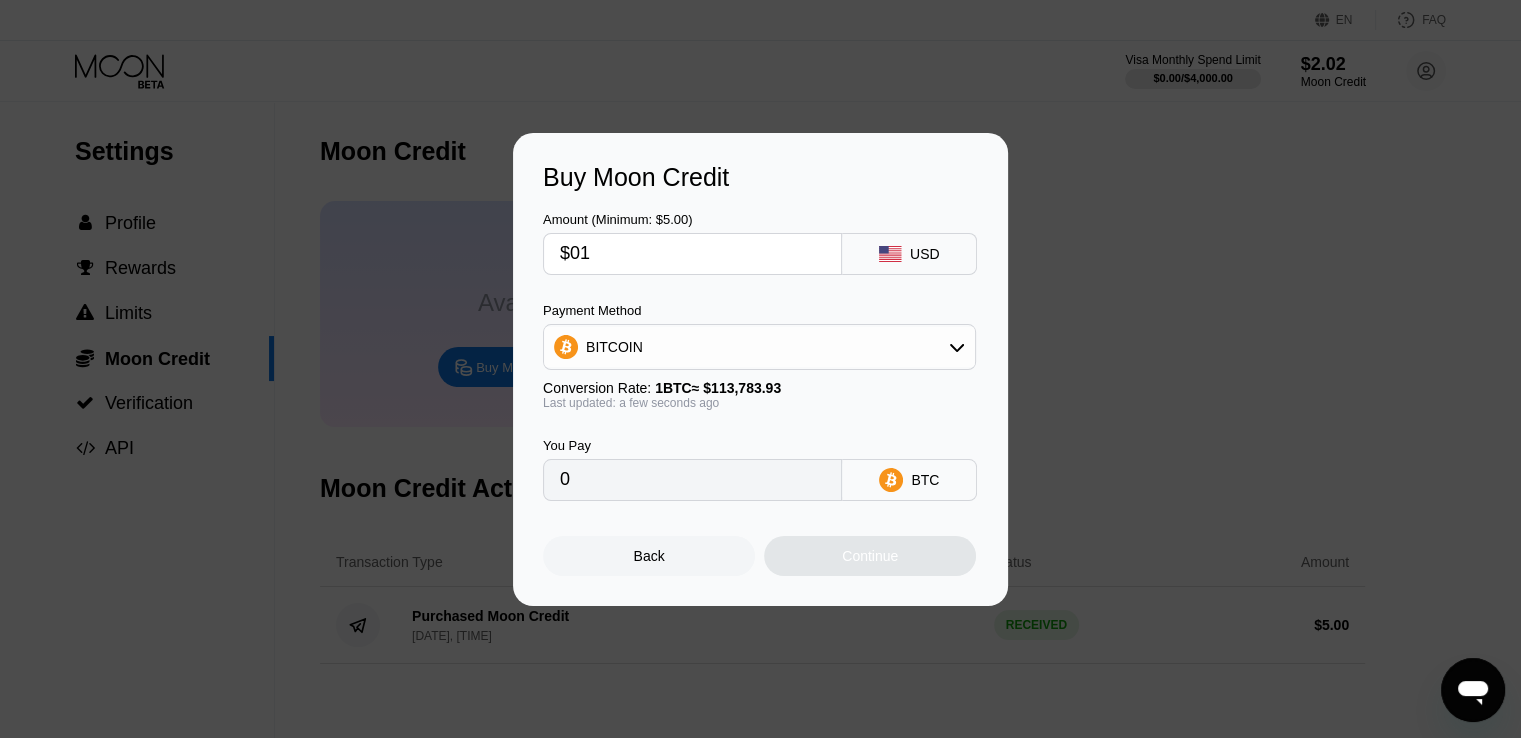 type on "0.00000879" 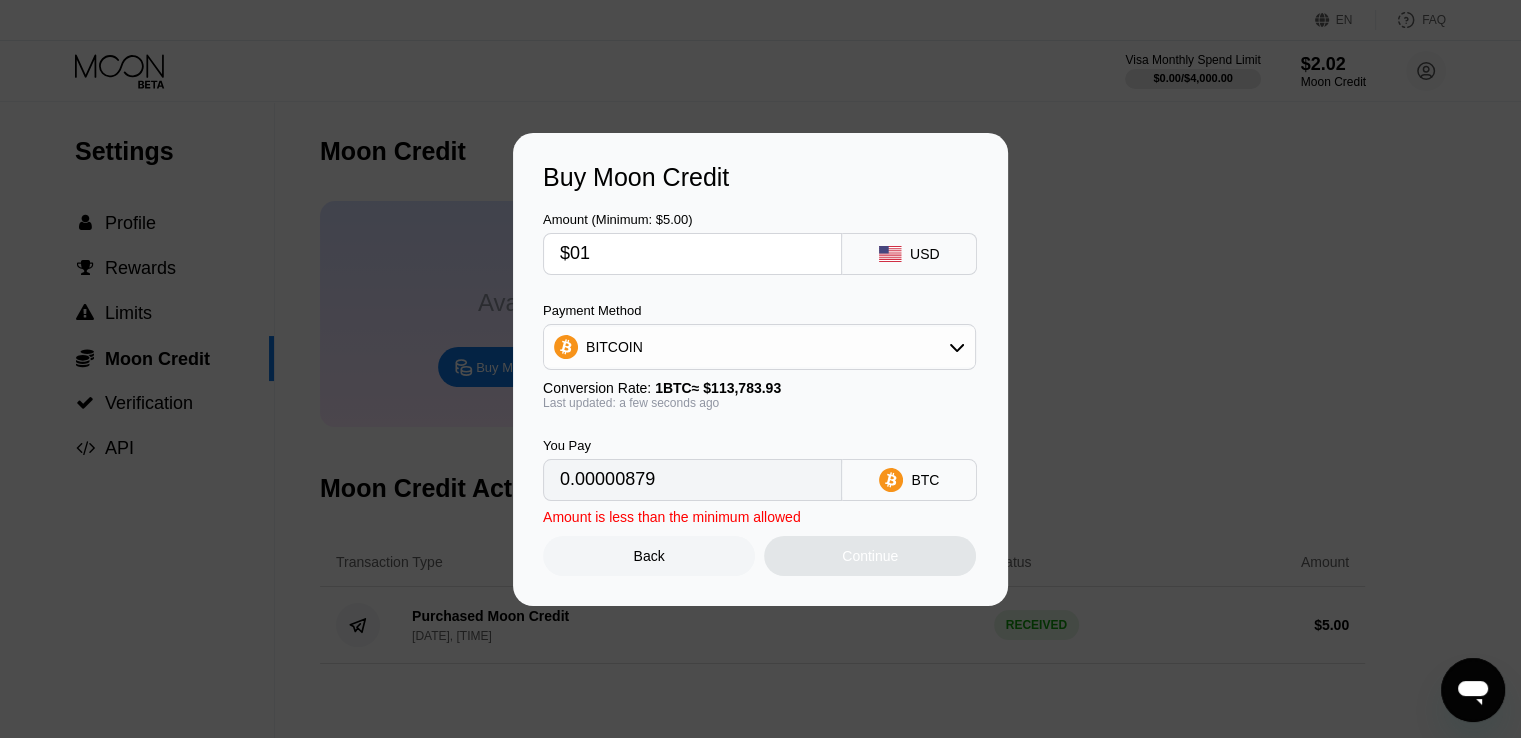 type on "$0" 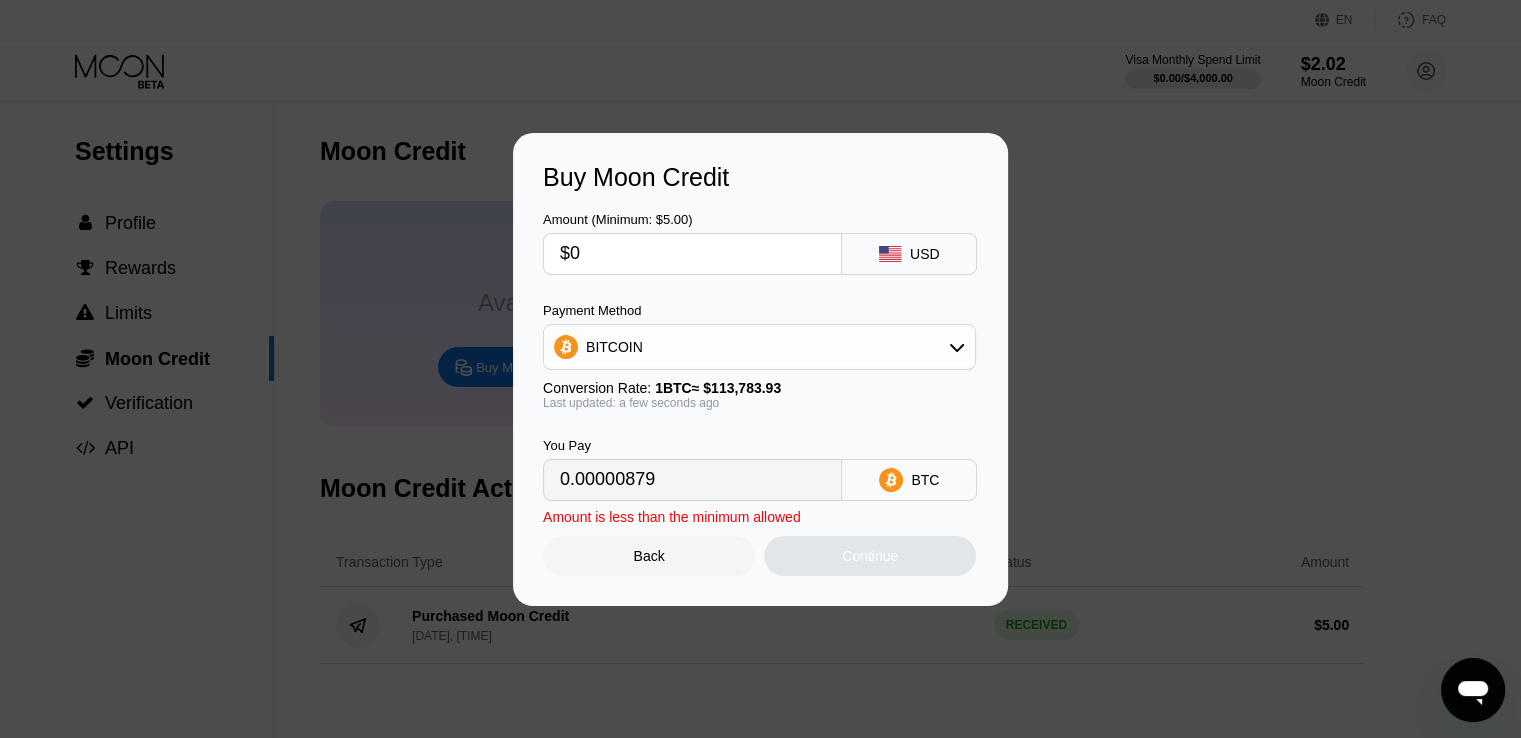 type 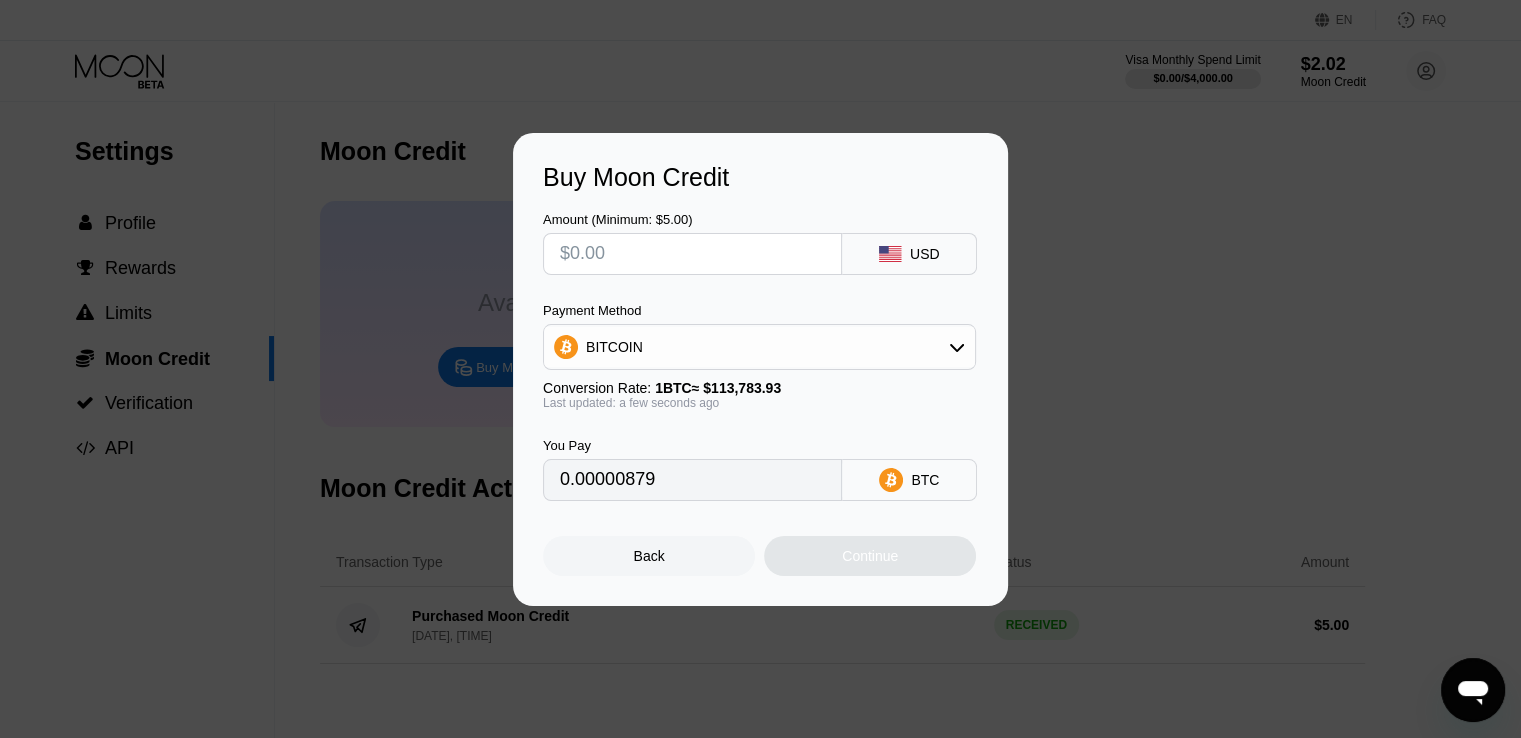 type on "0" 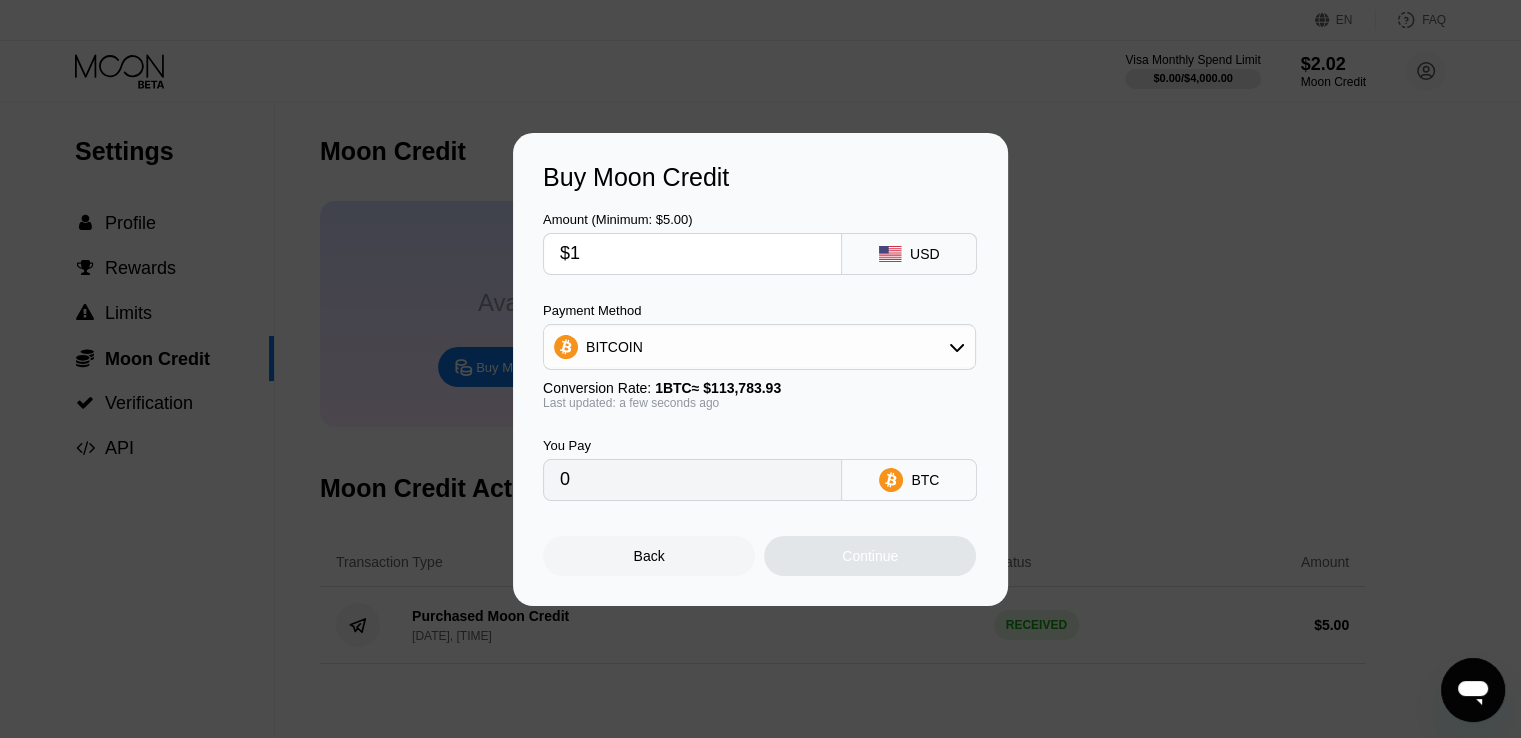 type on "$10" 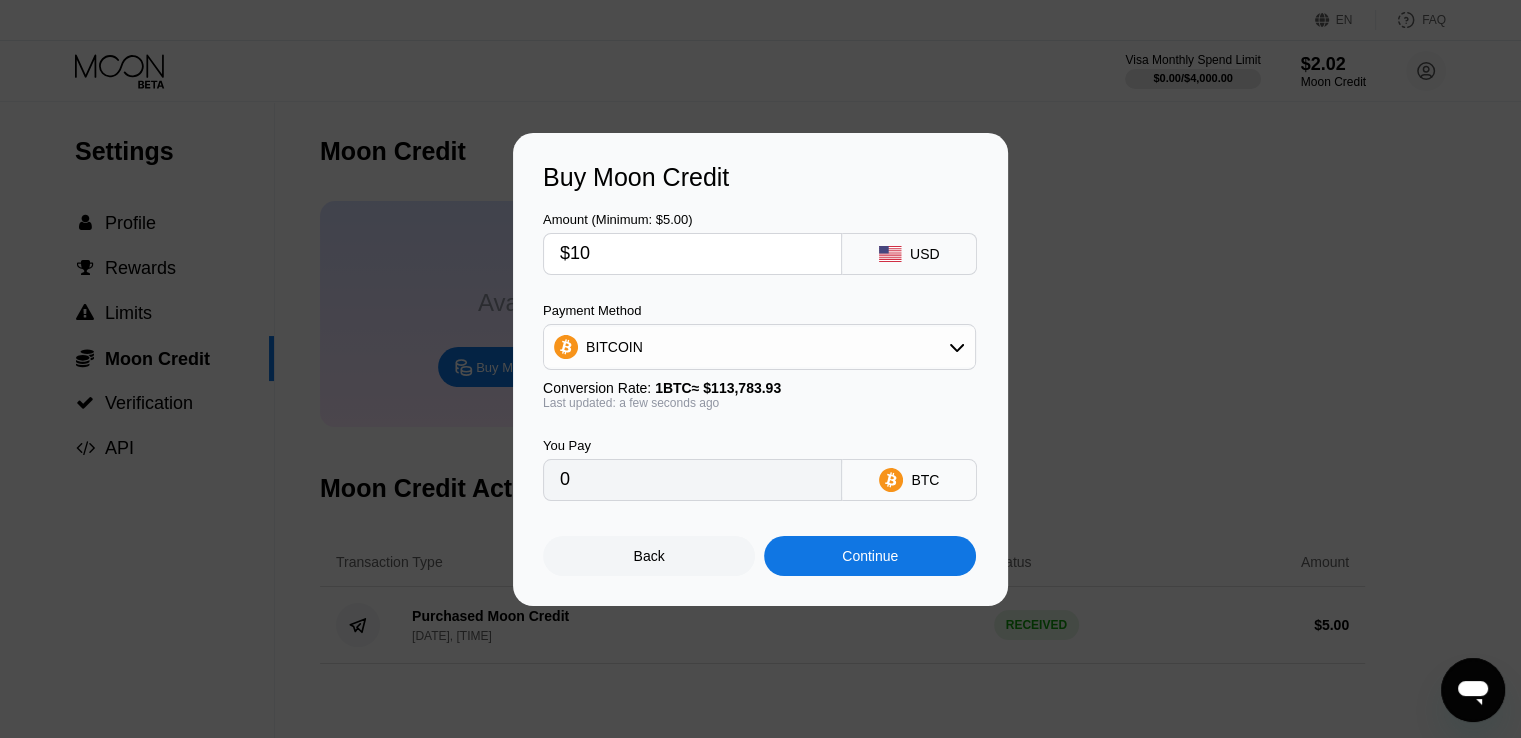 type on "0.00008789" 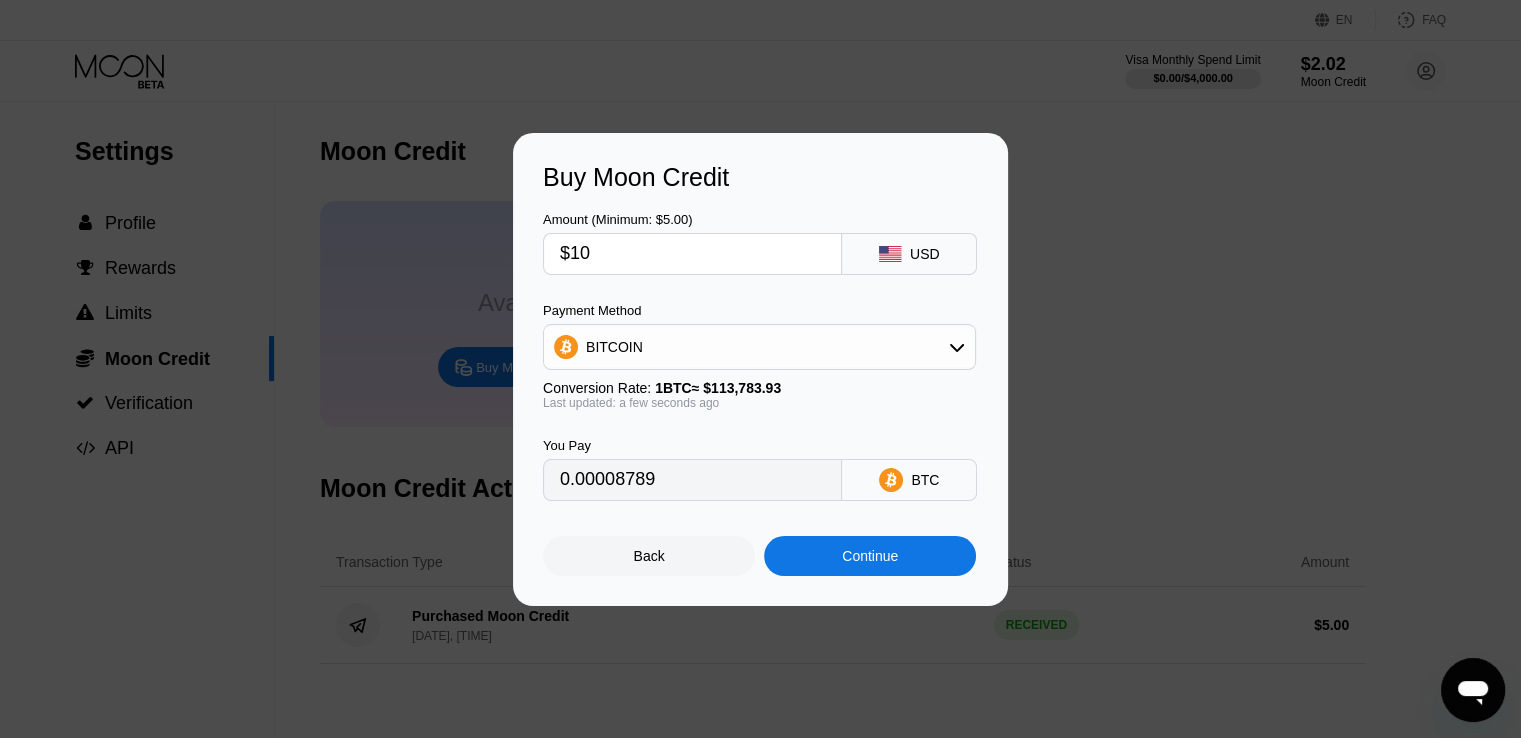 type on "$10" 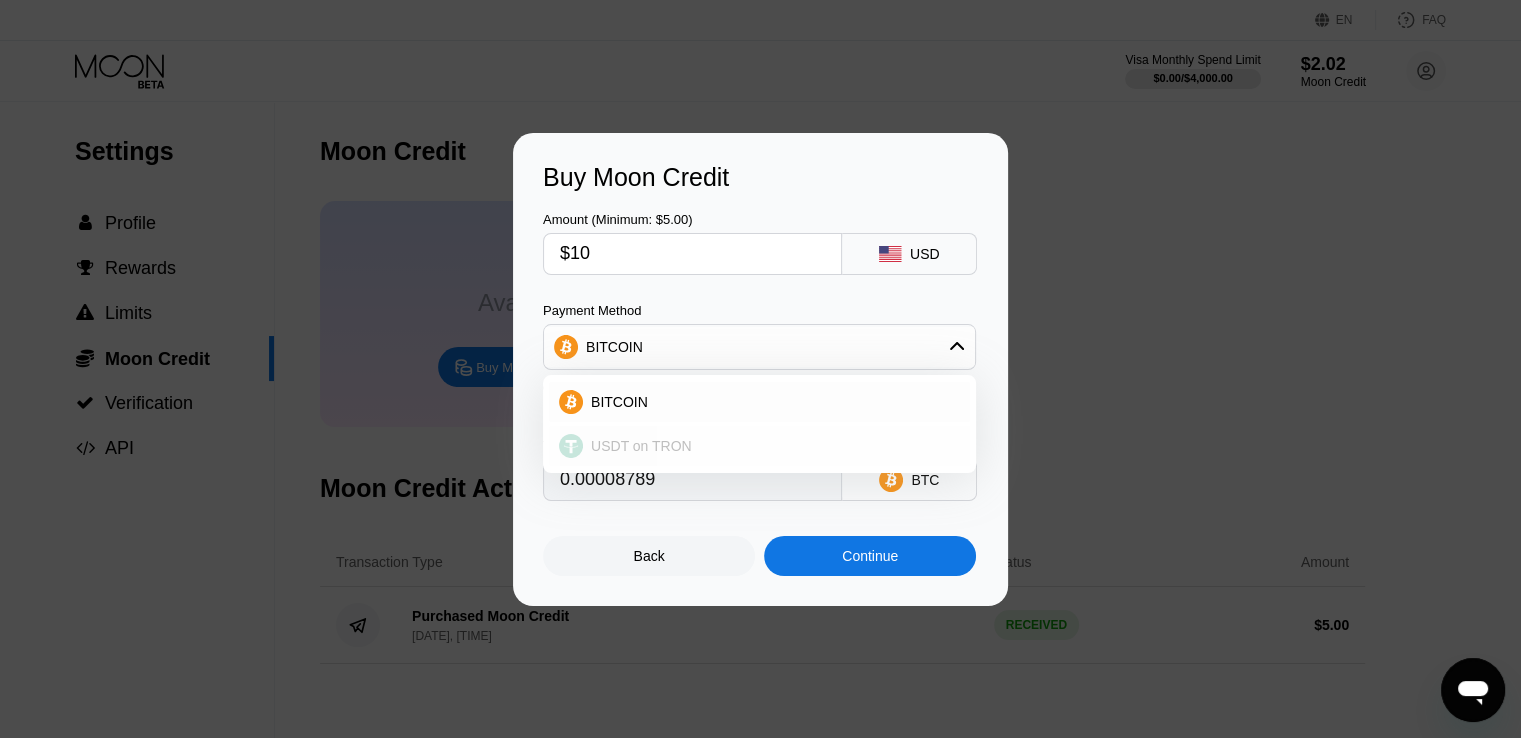 click on "USDT on TRON" at bounding box center [641, 446] 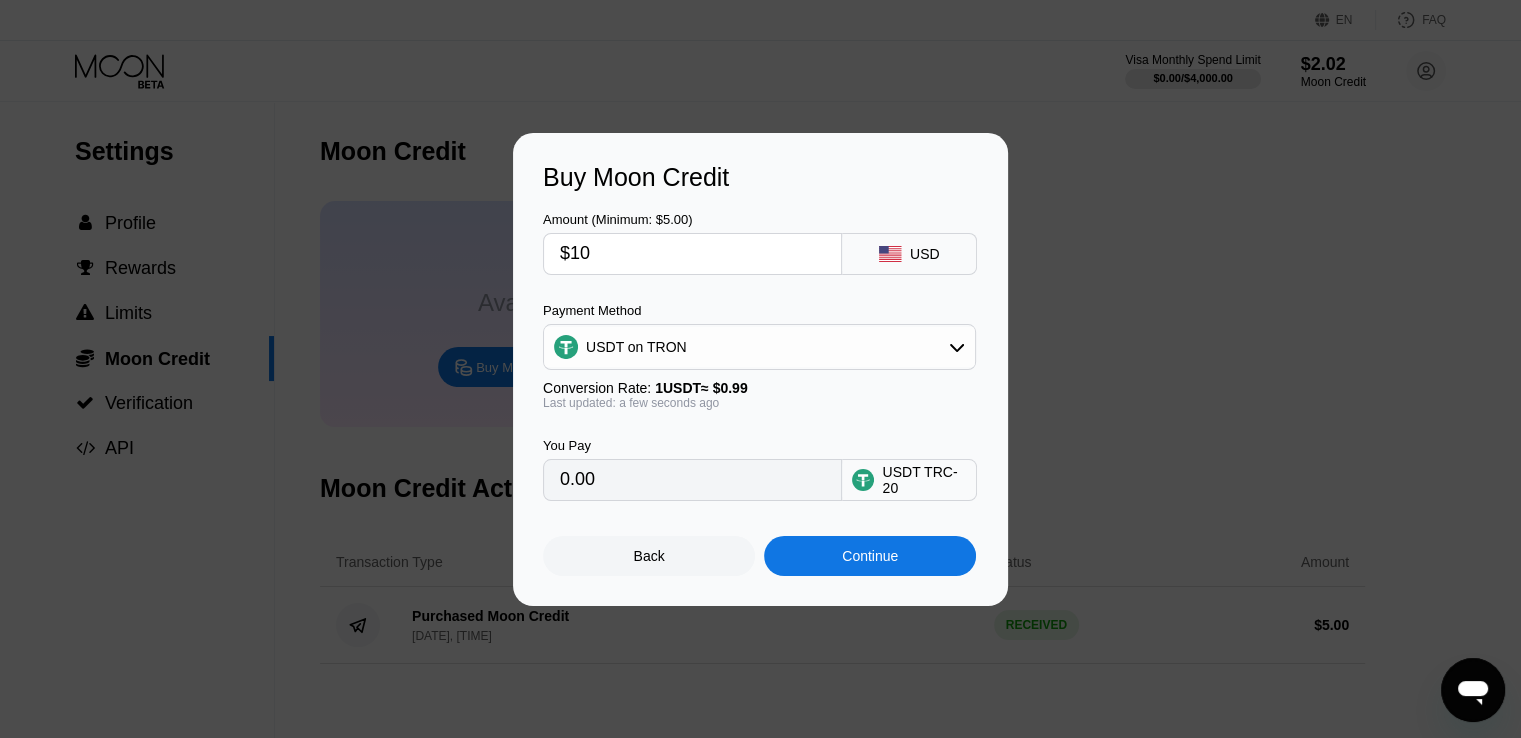 type on "10.10" 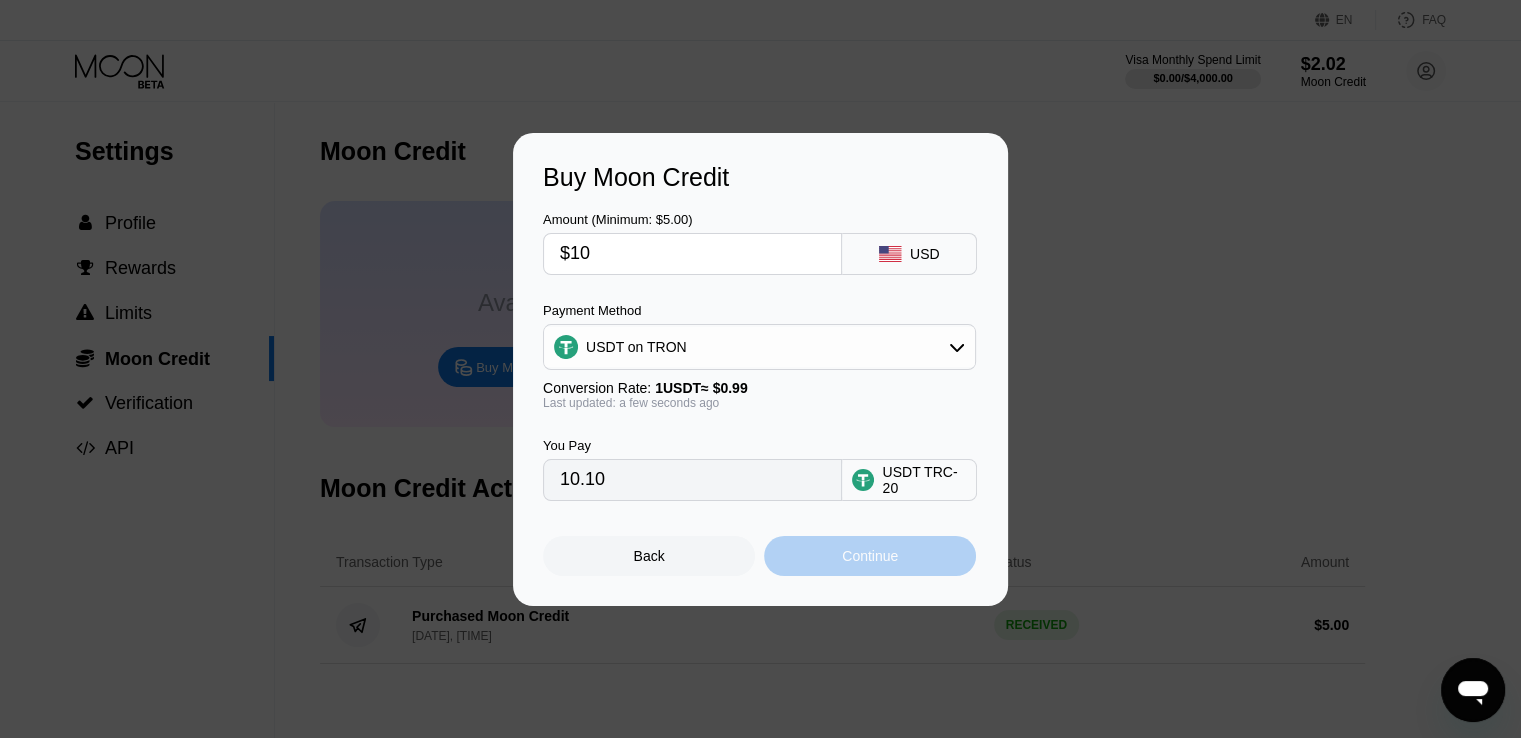 click on "Continue" at bounding box center (870, 556) 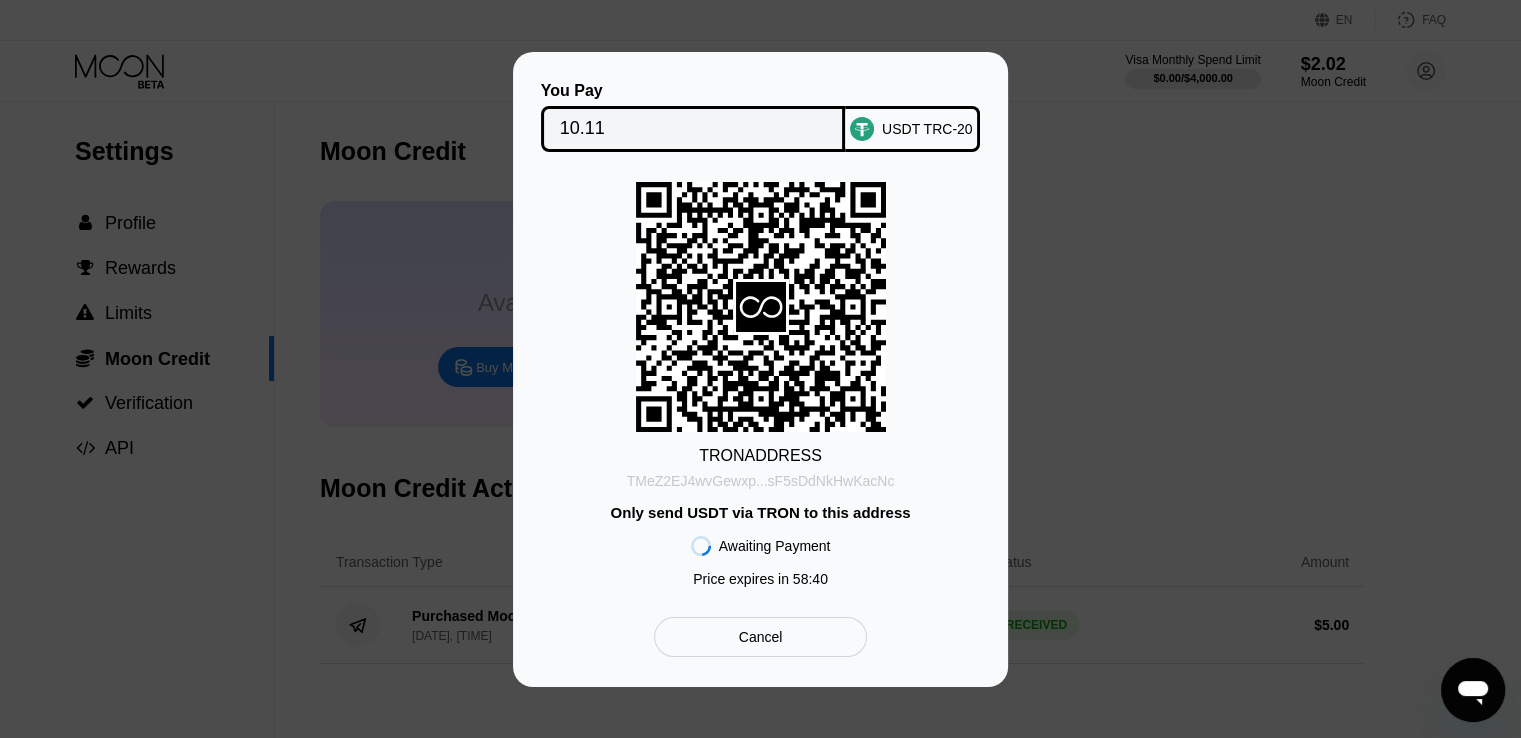 click on "TMeZ2EJ4wvGewxp...sF5sDdNkHwKacNc" at bounding box center (761, 481) 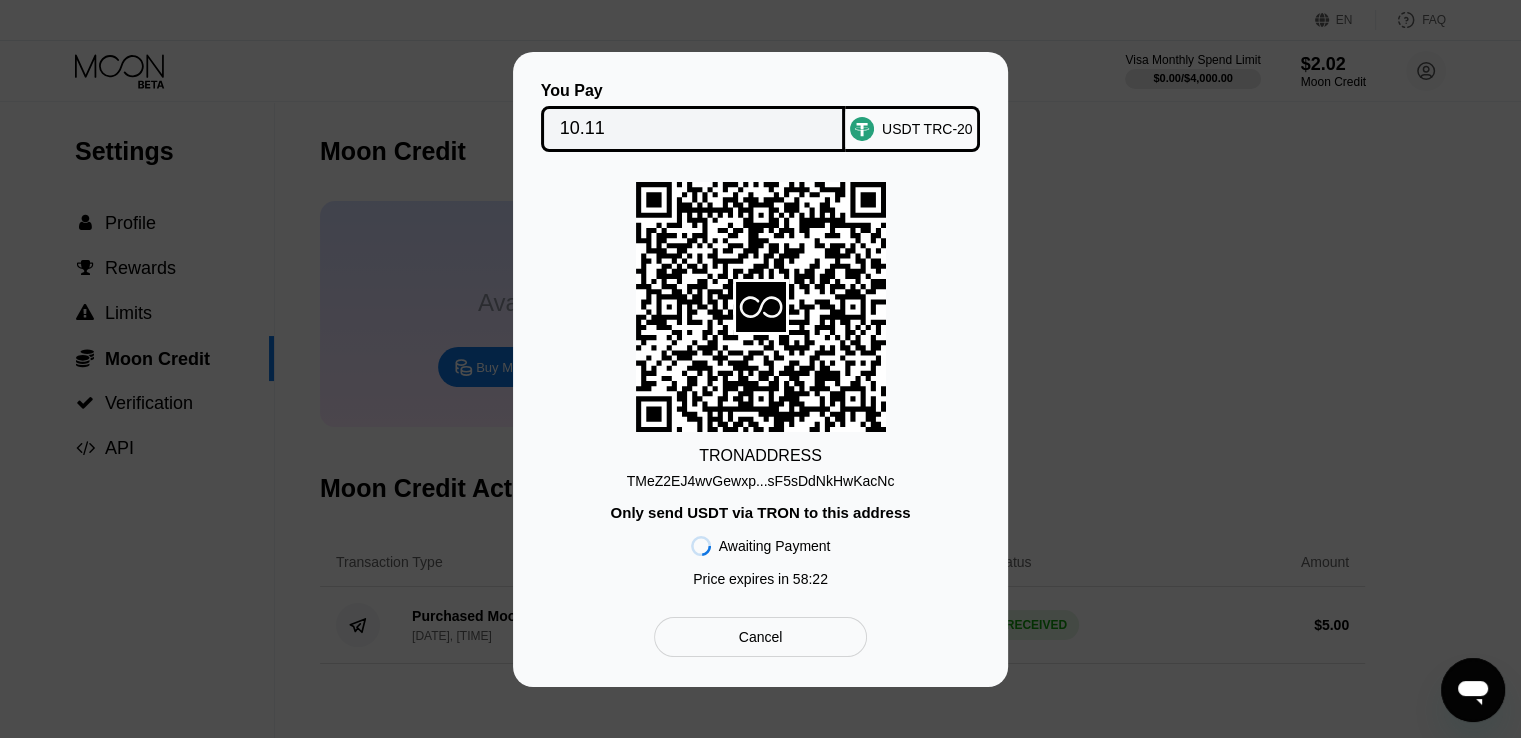 drag, startPoint x: 589, startPoint y: 123, endPoint x: 426, endPoint y: 188, distance: 175.4822 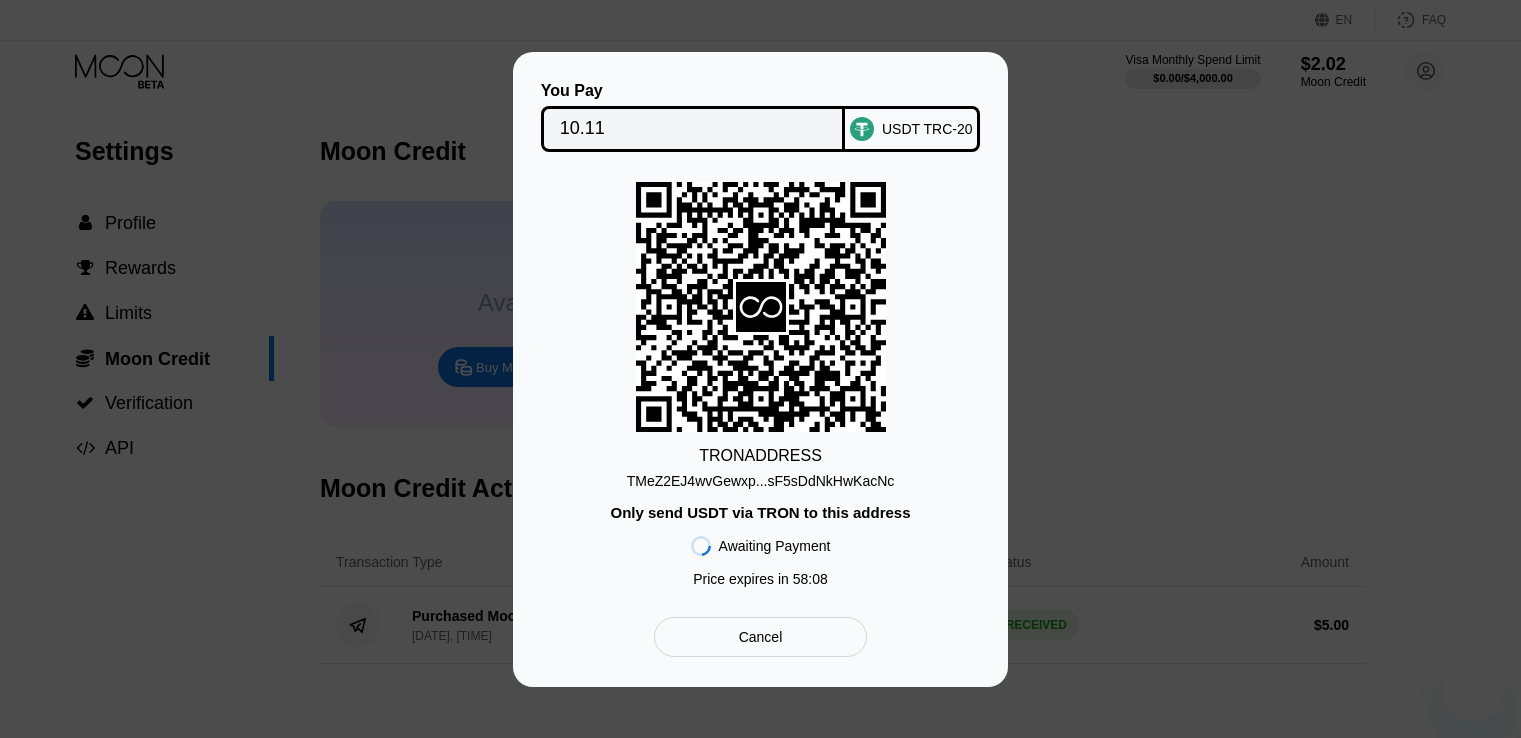 scroll, scrollTop: 0, scrollLeft: 0, axis: both 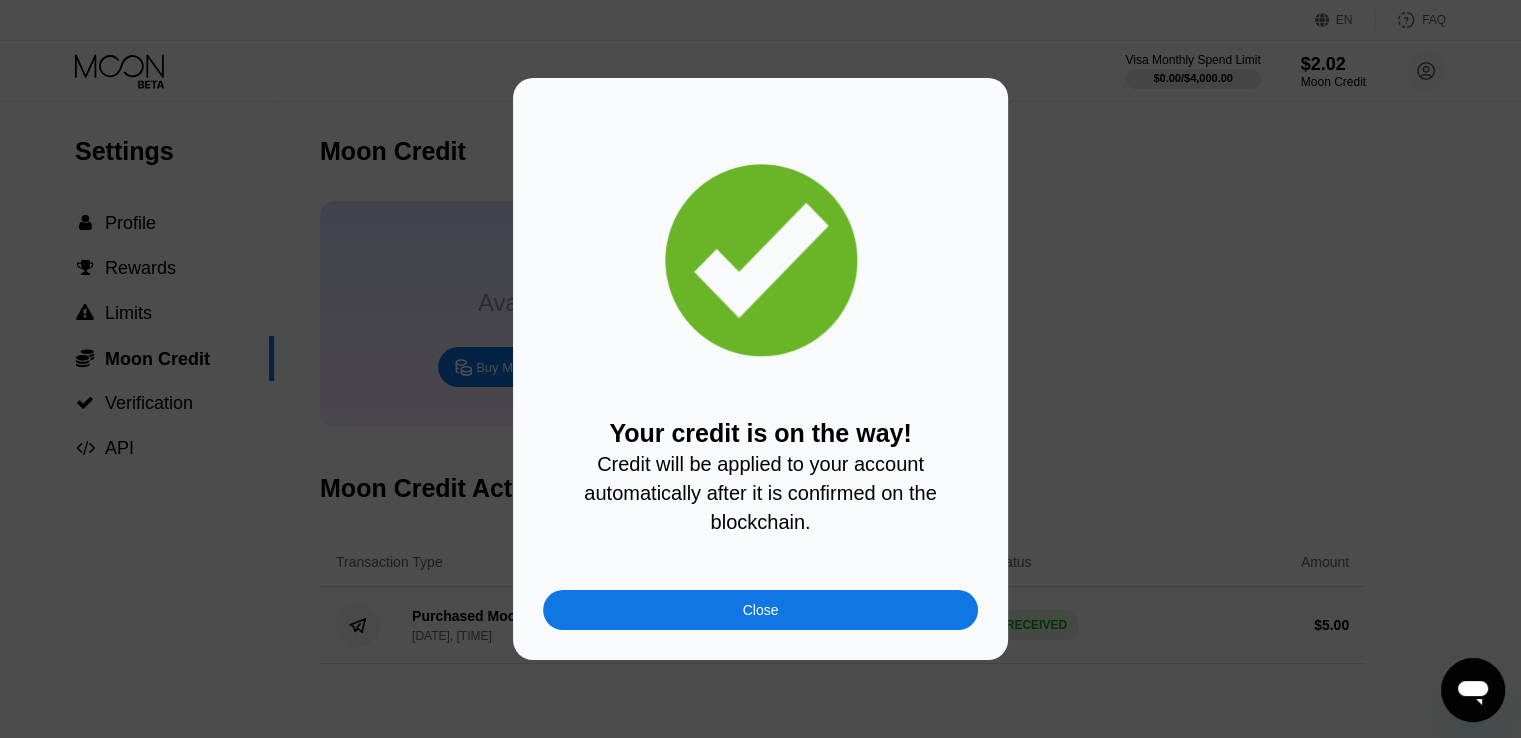 click on "Close" at bounding box center [761, 610] 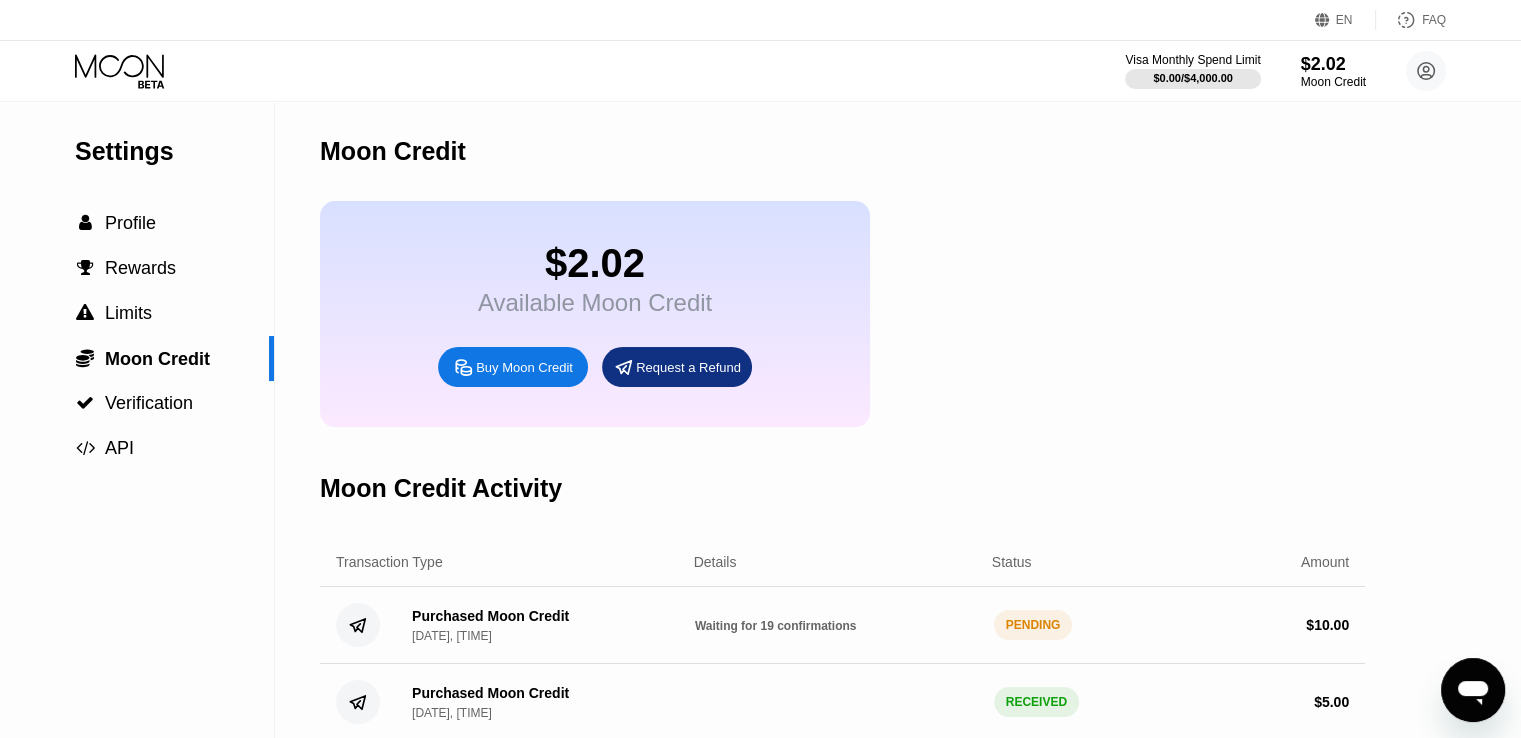 click 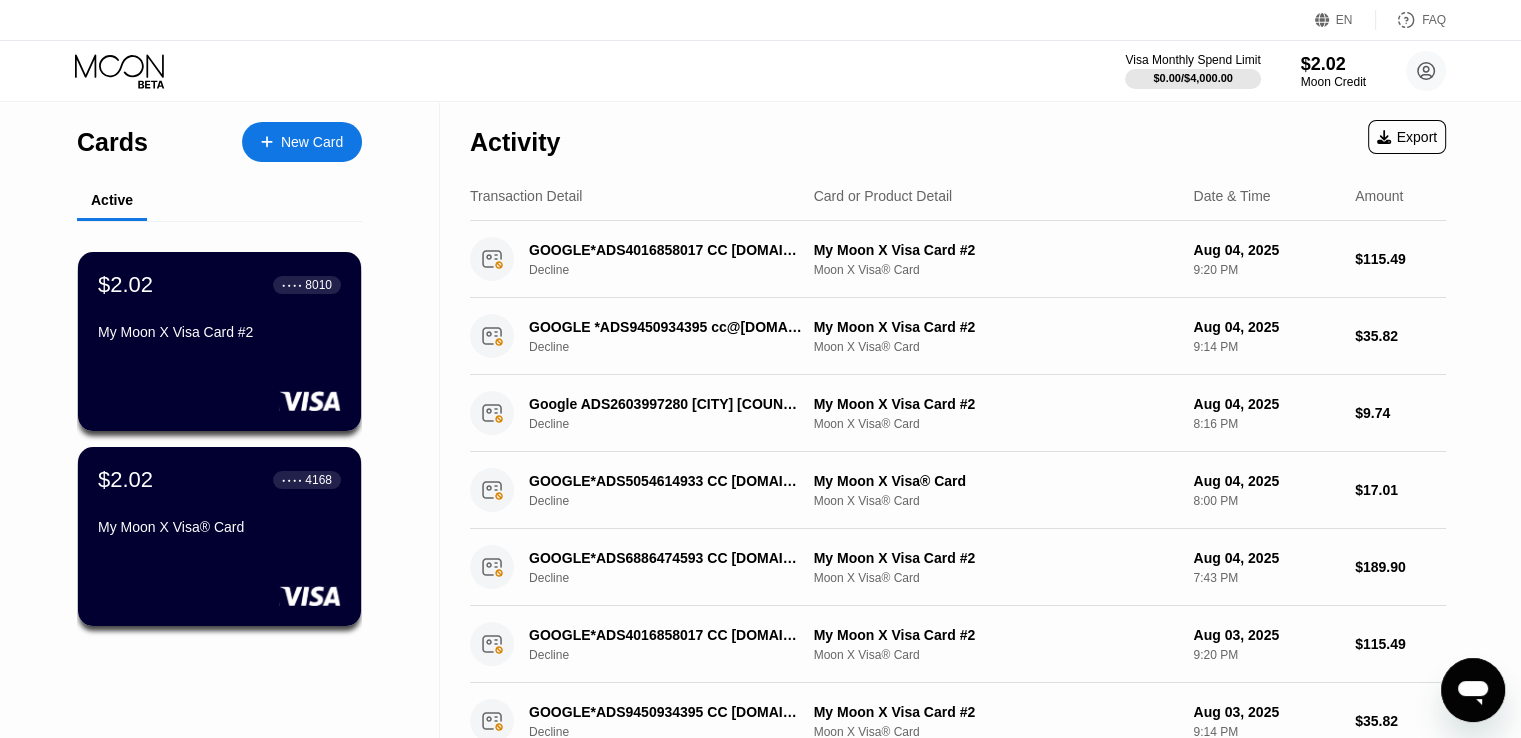 click on "New Card" at bounding box center (312, 142) 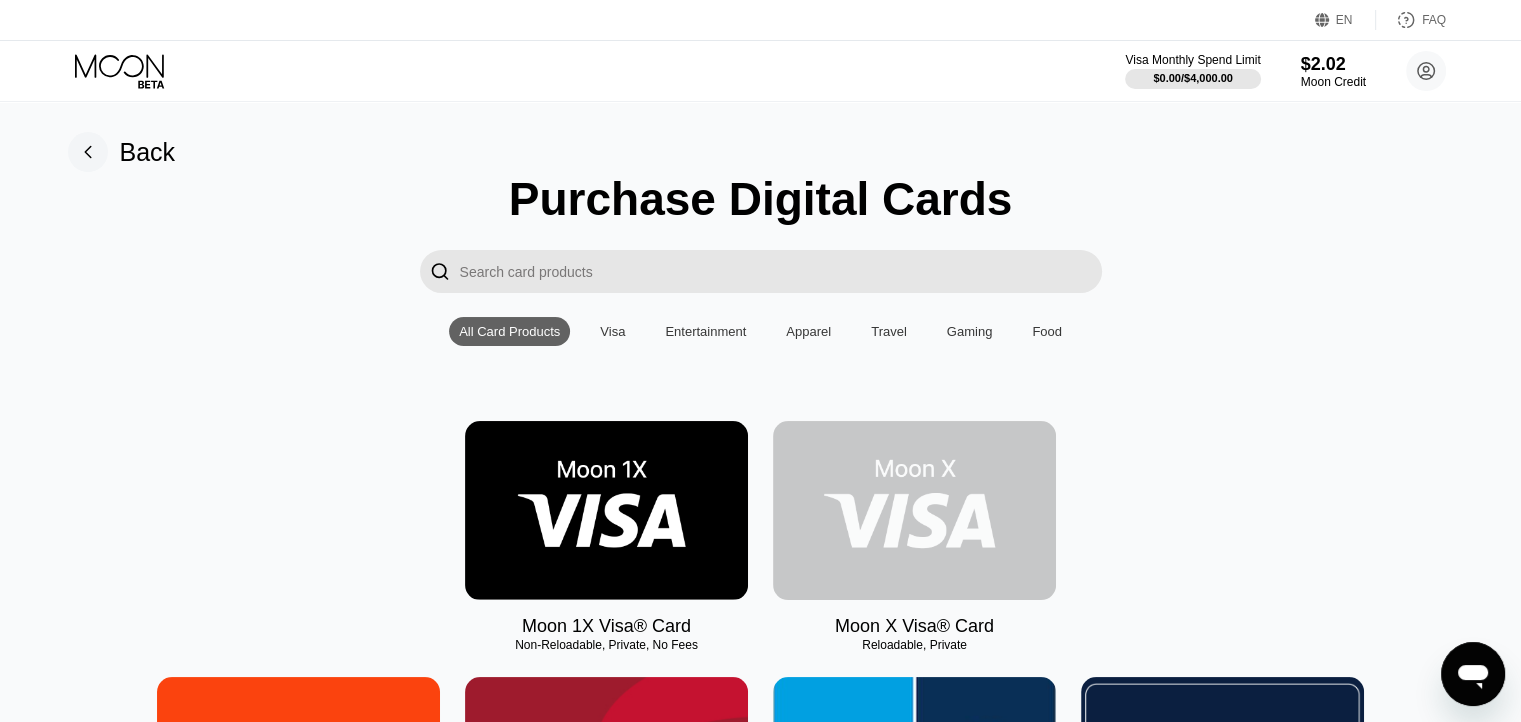 click at bounding box center (914, 510) 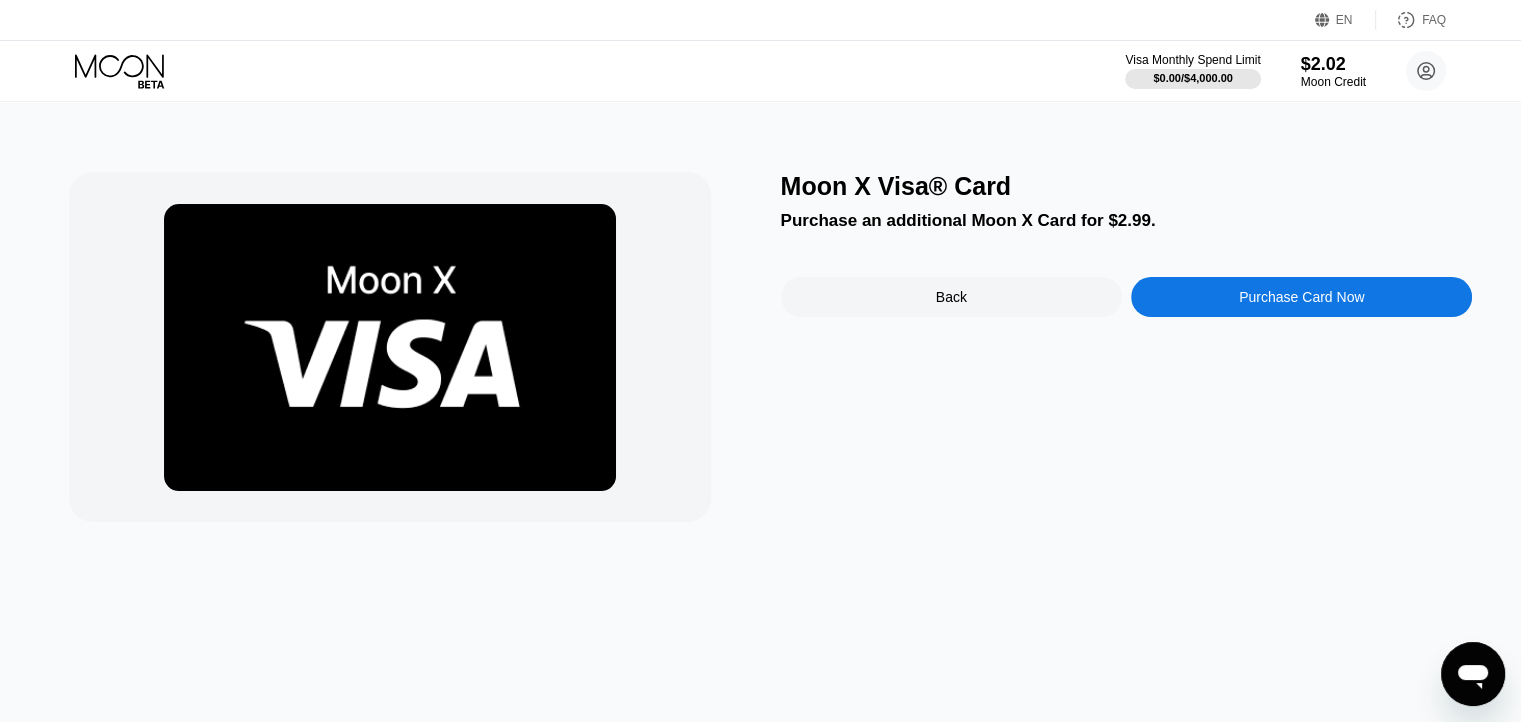 click on "Visa Monthly Spend Limit $0.00 / $4,000.00 $2.02 Moon Credit Олег Кузнецов kuznetsov131@gmail.com  Home Settings Support Careers About Us Log out Privacy policy Terms" at bounding box center (760, 71) 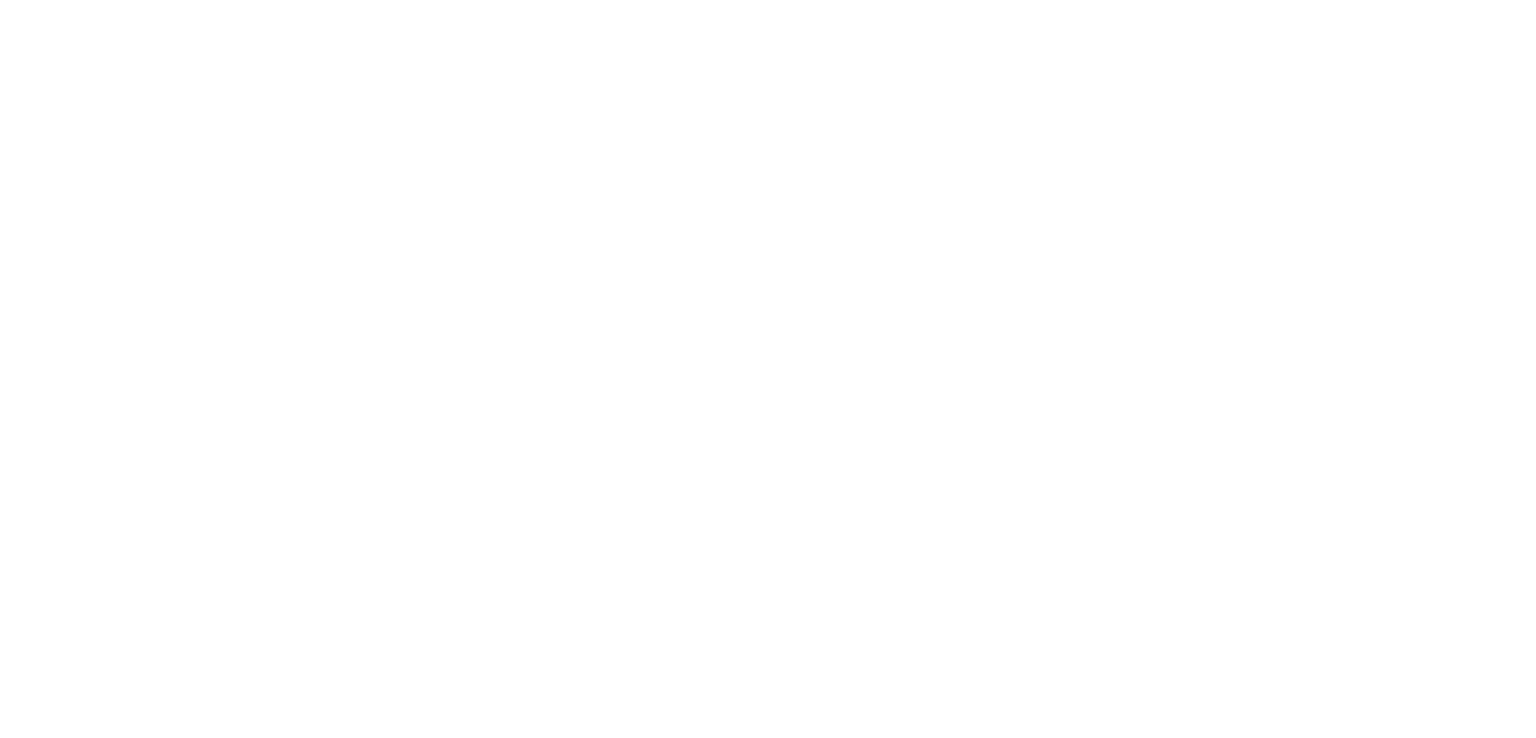 scroll, scrollTop: 0, scrollLeft: 0, axis: both 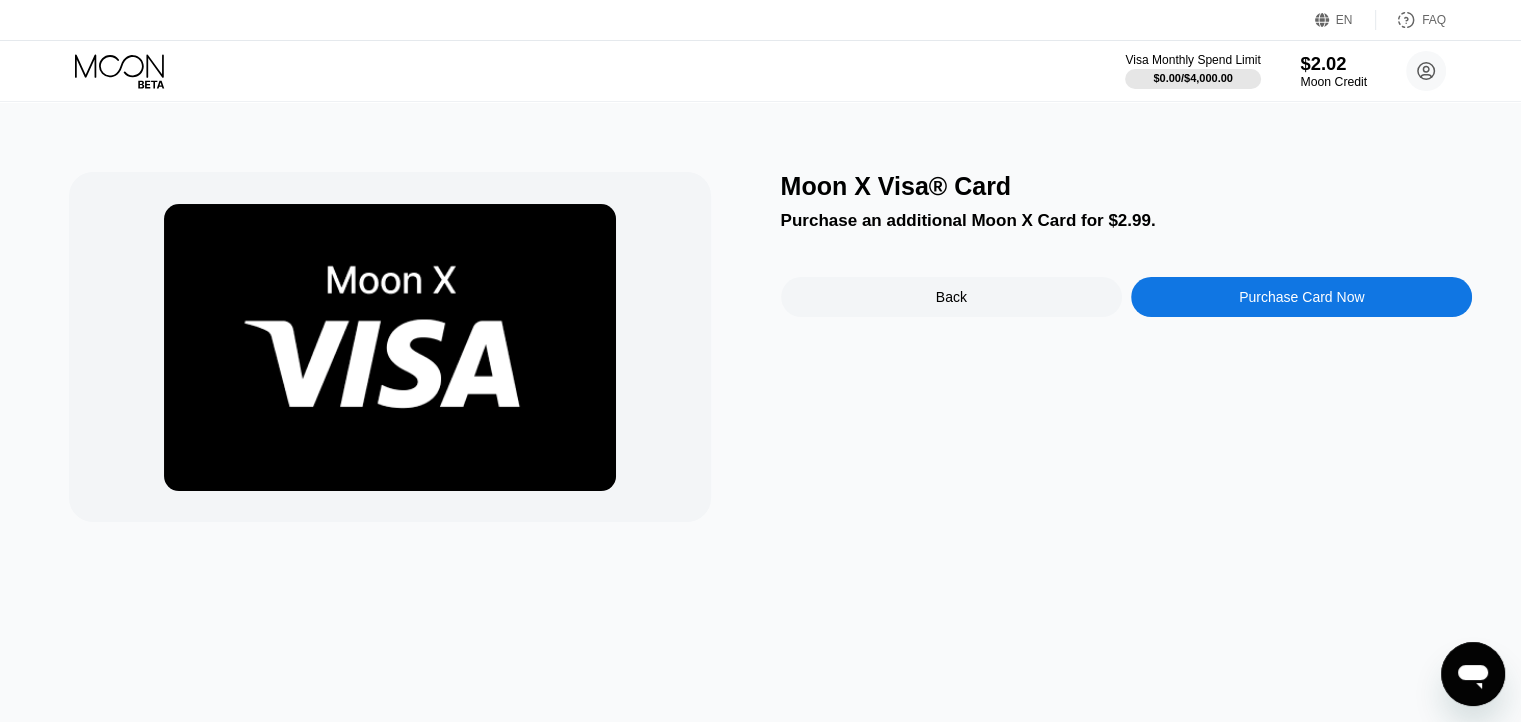 click on "Moon Credit" at bounding box center [1333, 82] 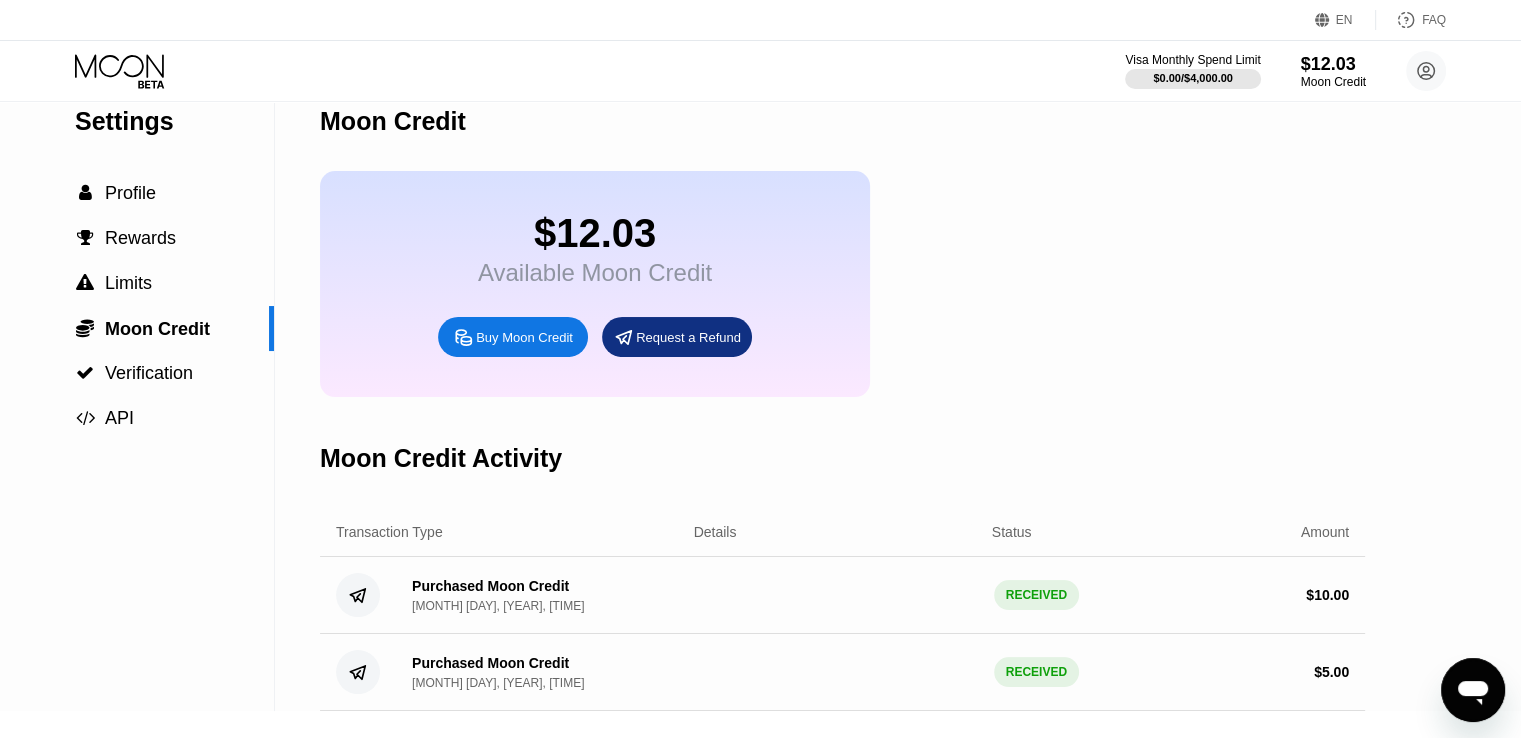 scroll, scrollTop: 0, scrollLeft: 0, axis: both 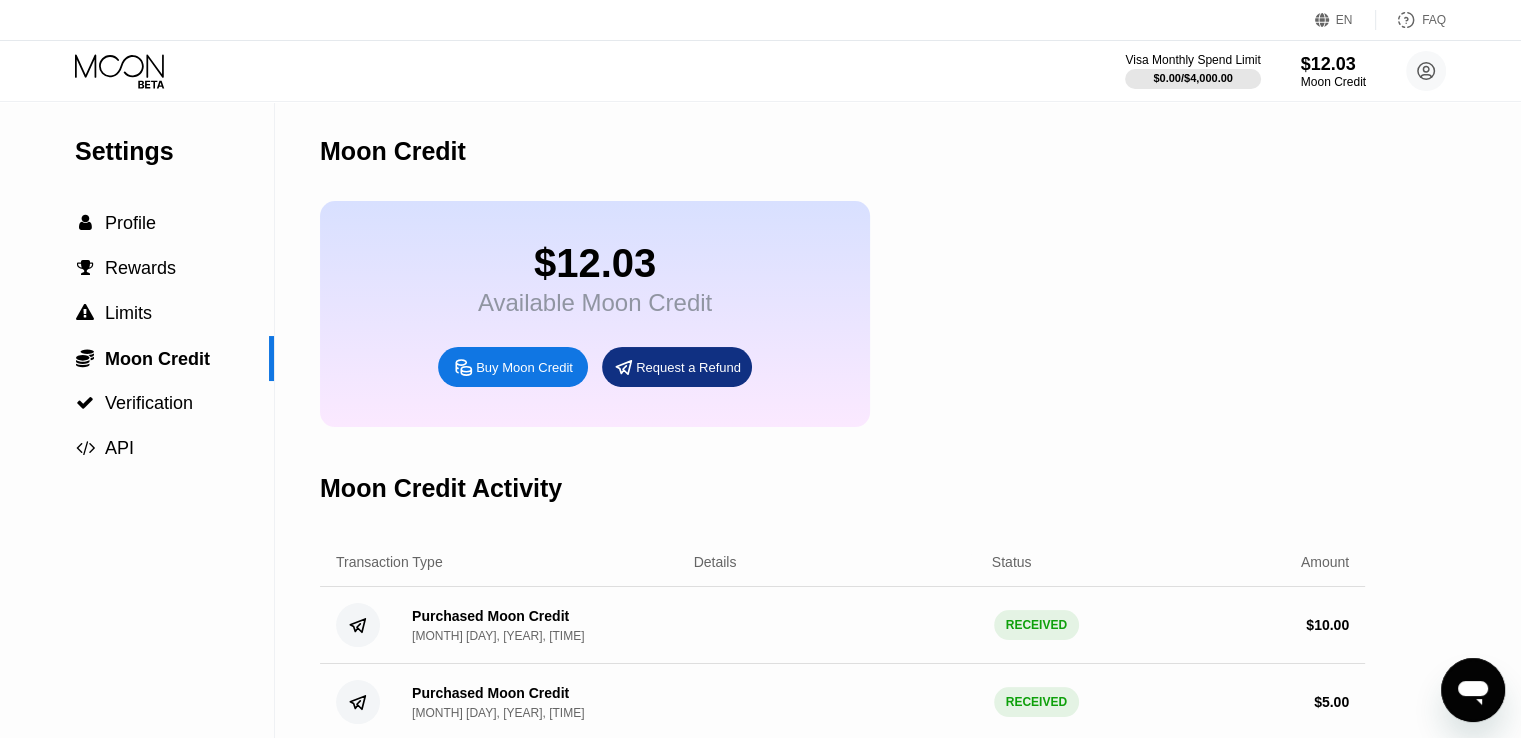 click 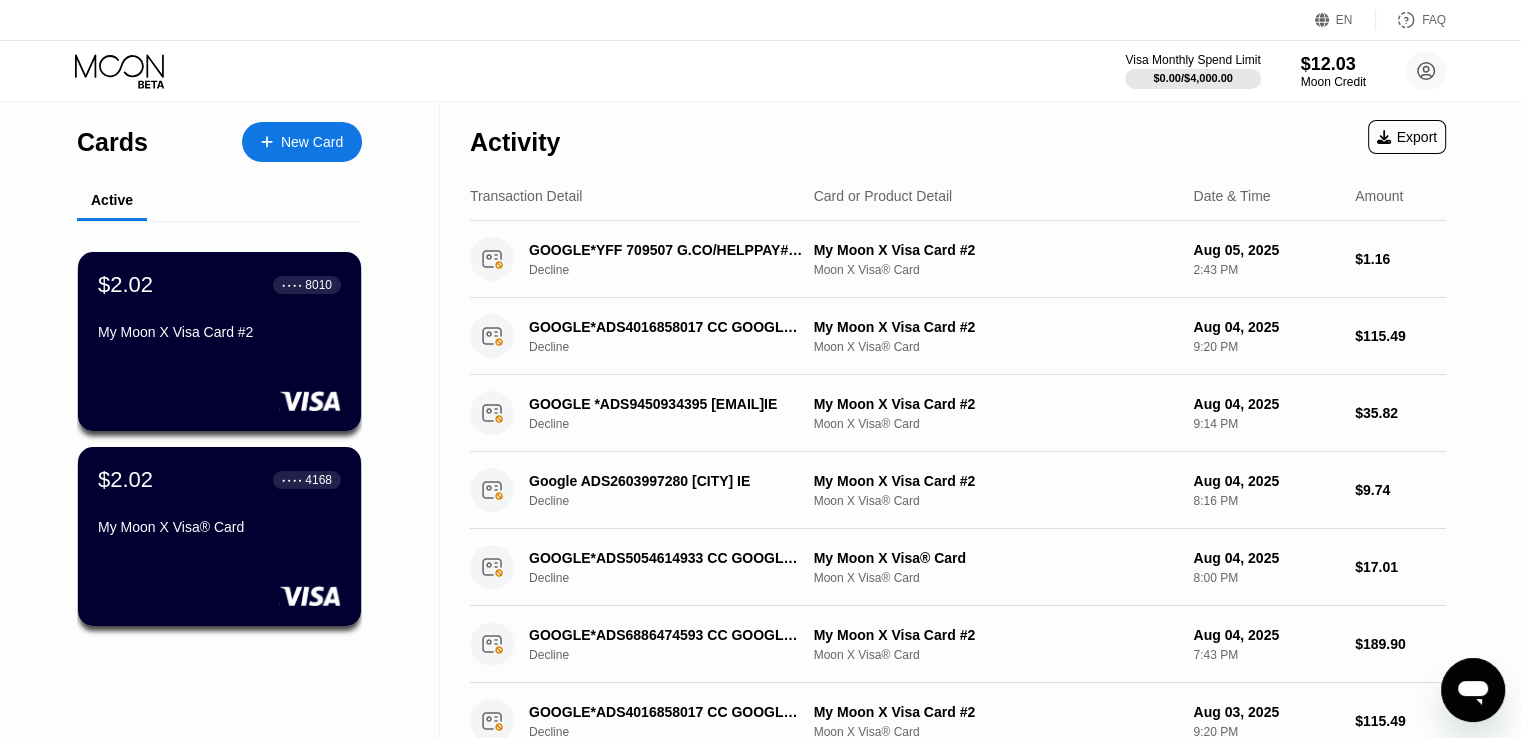 click on "New Card" at bounding box center [312, 142] 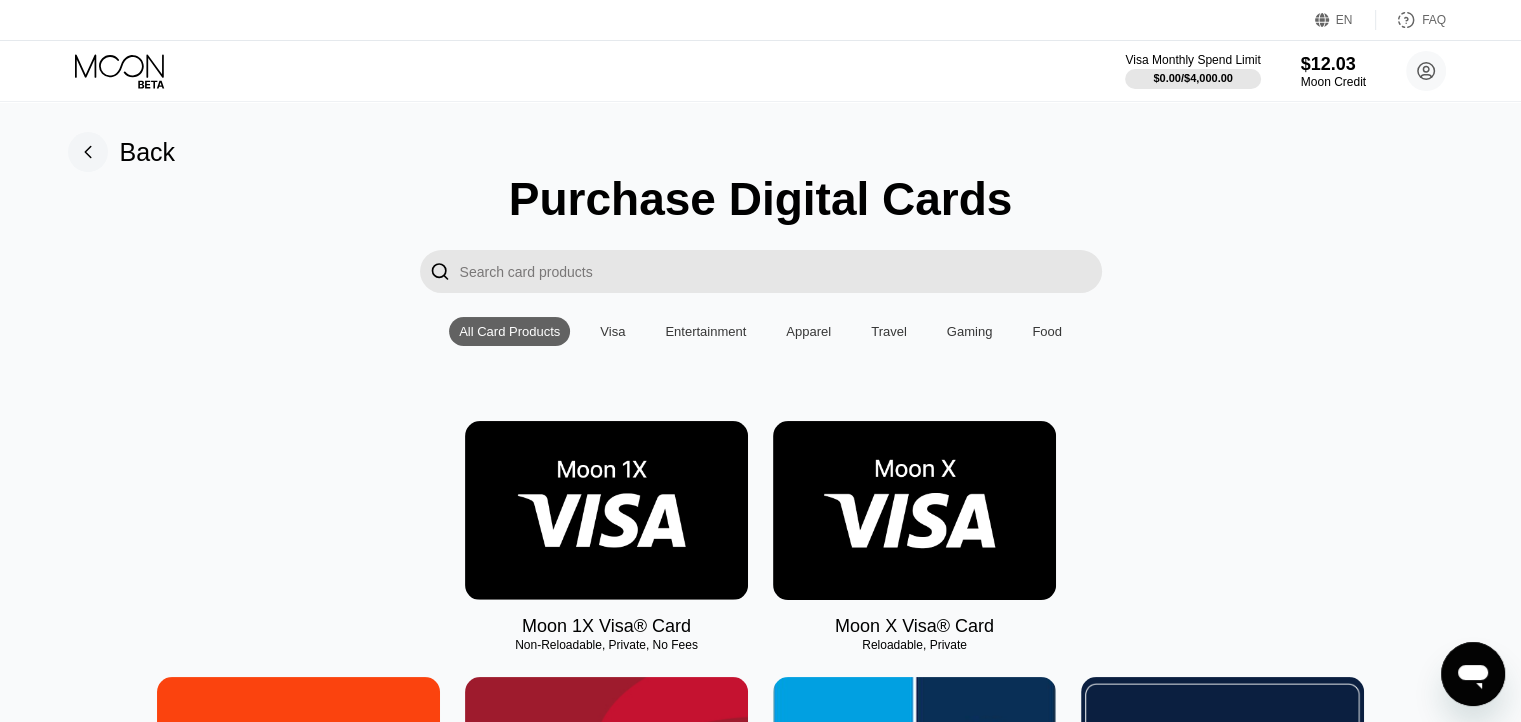 click at bounding box center (914, 510) 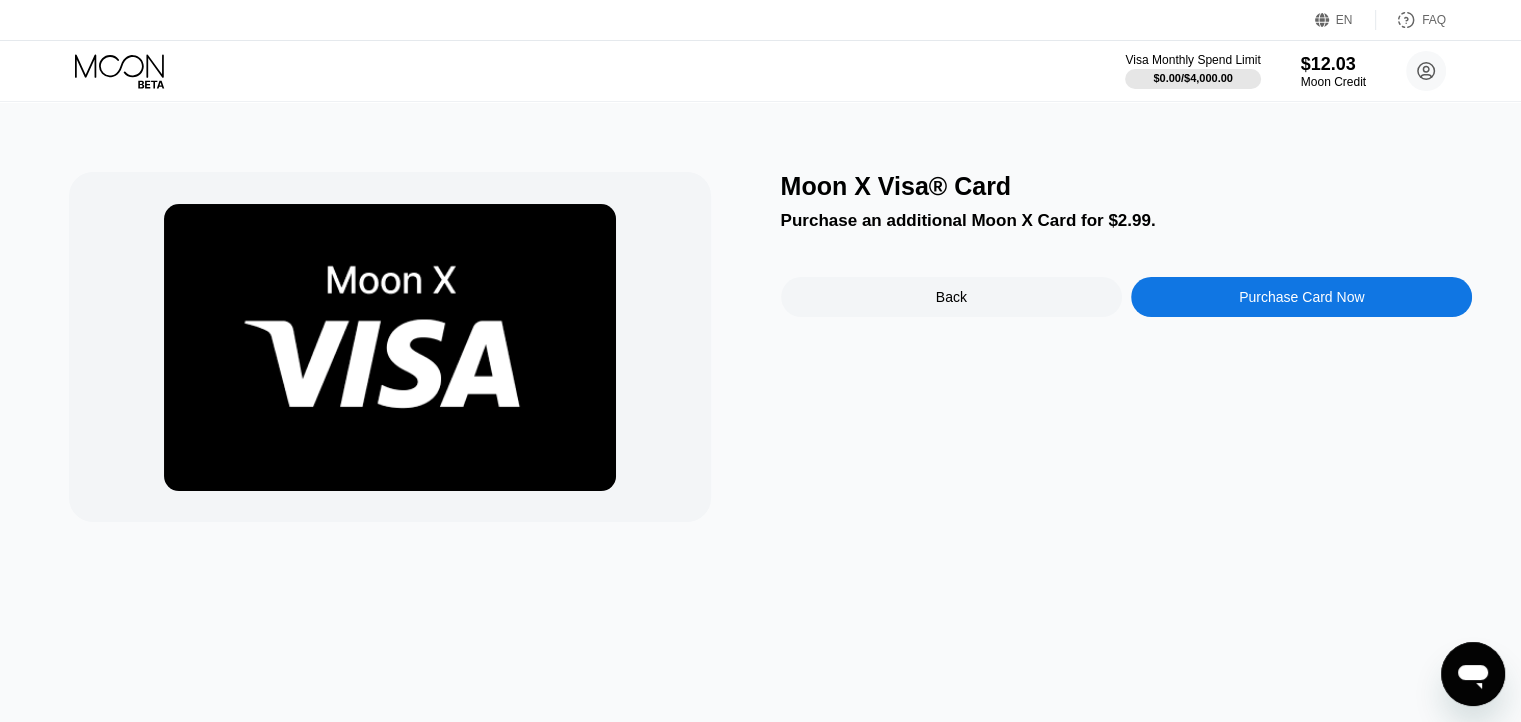 click on "Purchase Card Now" at bounding box center [1301, 297] 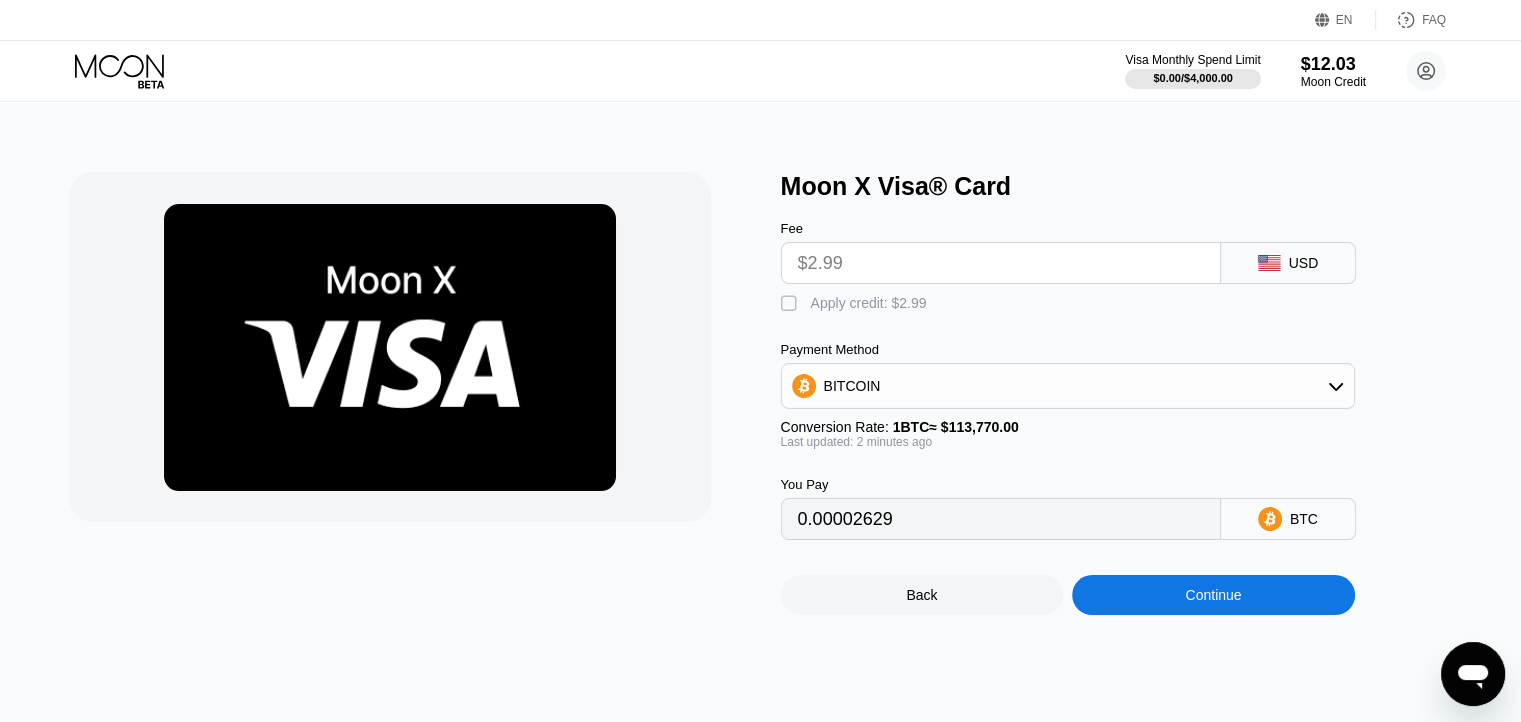 click on "" at bounding box center (791, 304) 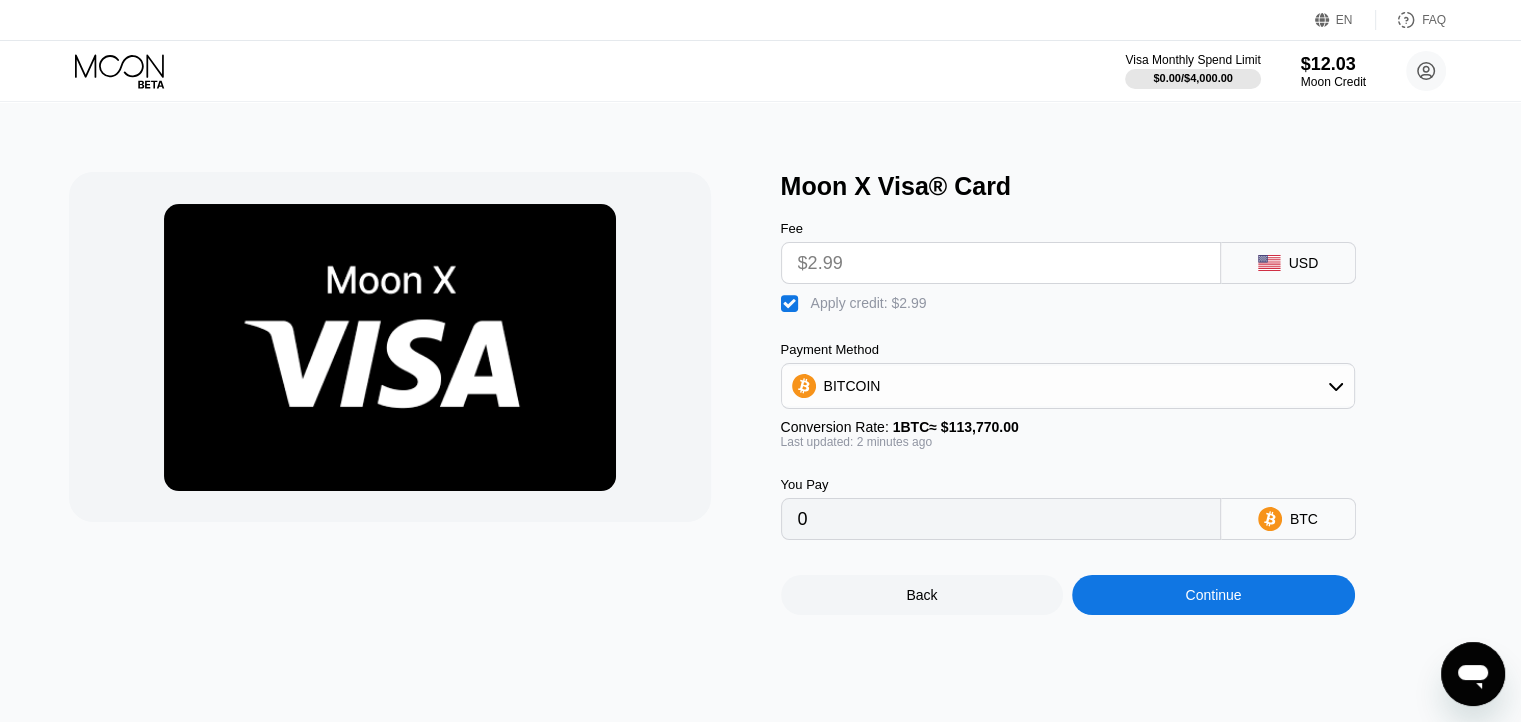 type on "0" 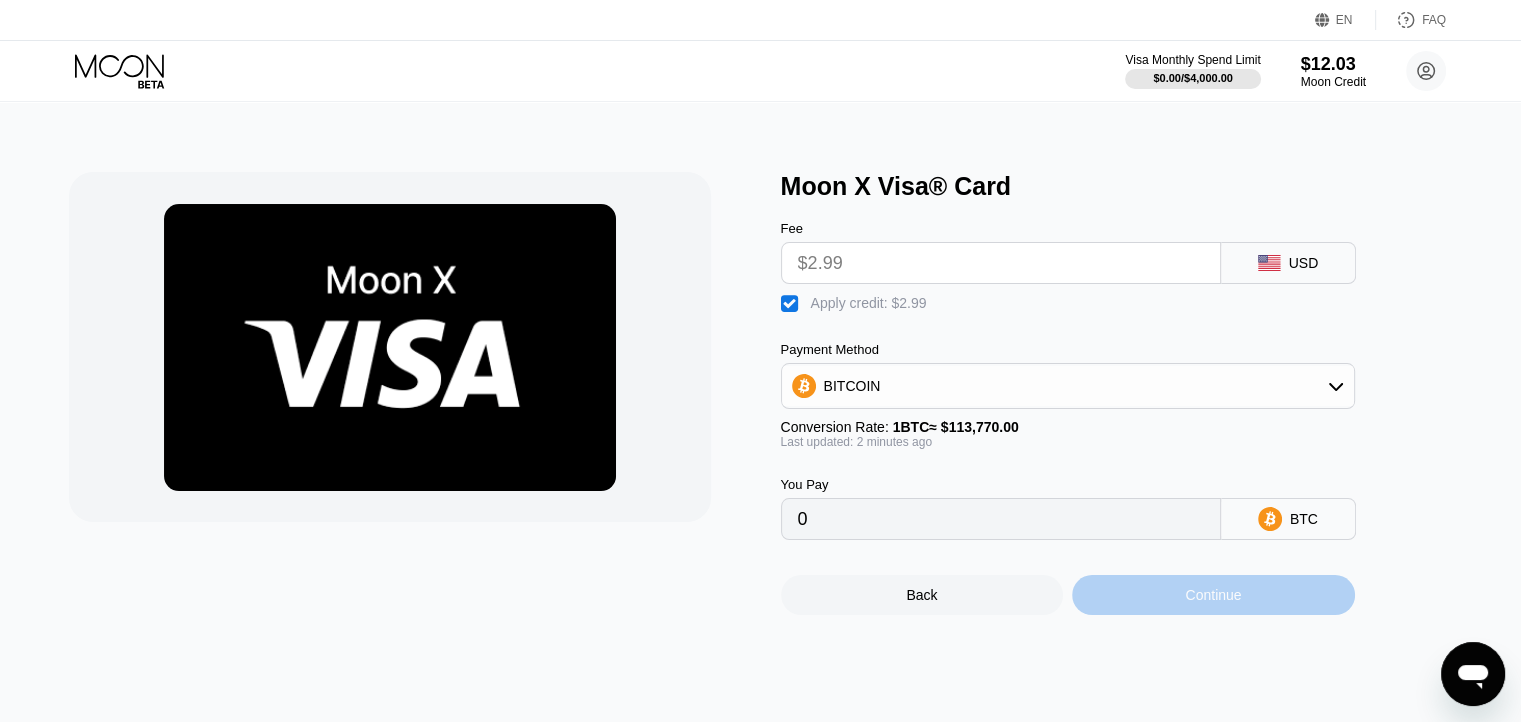 click on "Continue" at bounding box center [1213, 595] 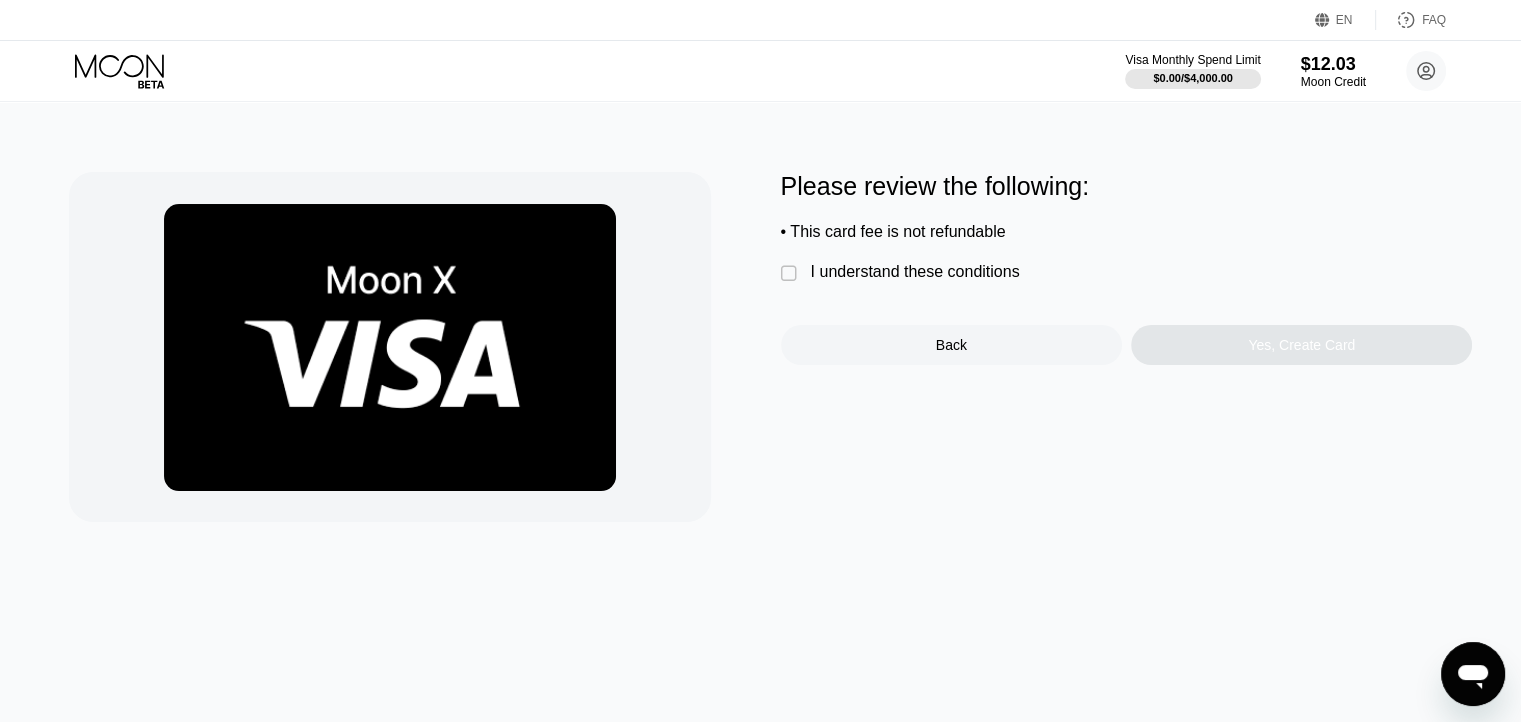 click on "" at bounding box center [791, 274] 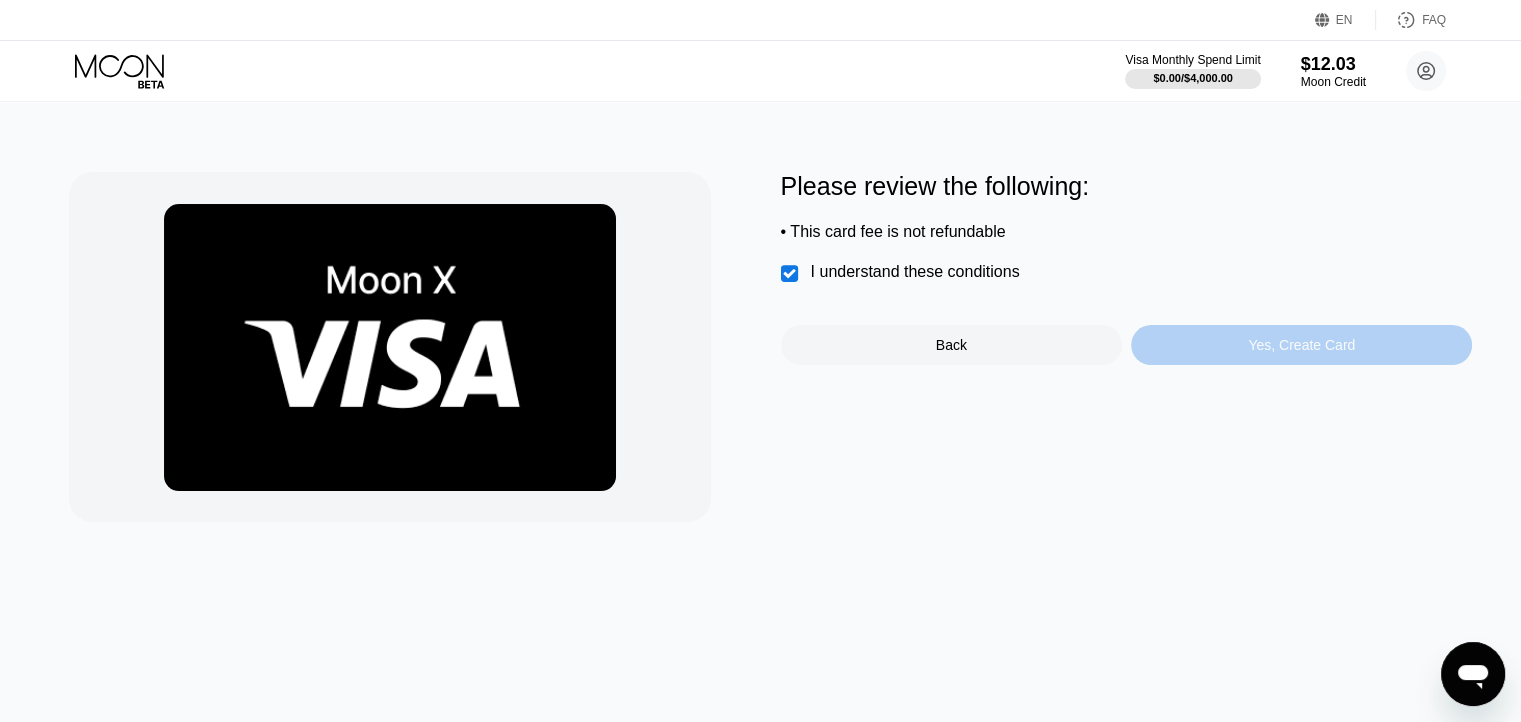 click on "Yes, Create Card" at bounding box center (1301, 345) 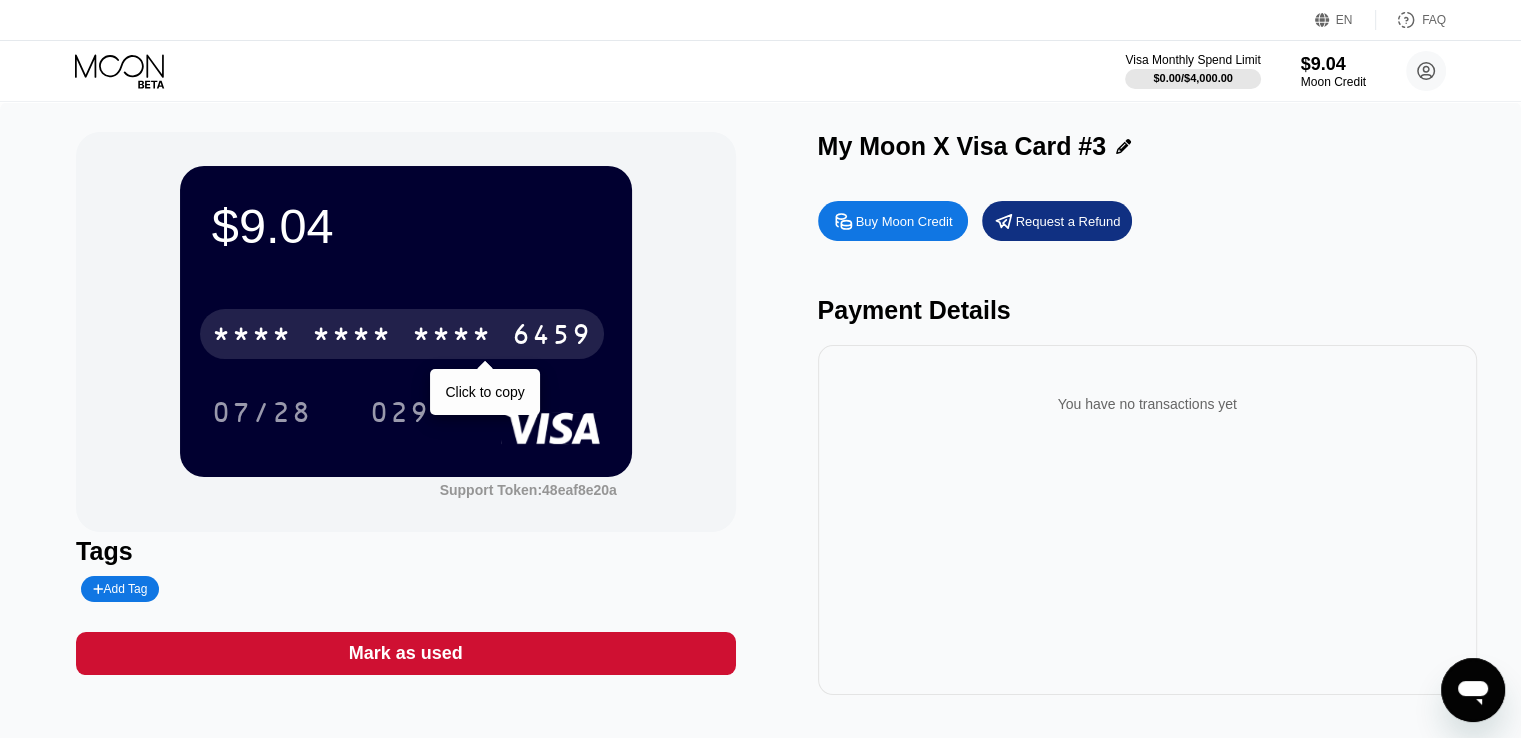 click on "6459" at bounding box center (552, 337) 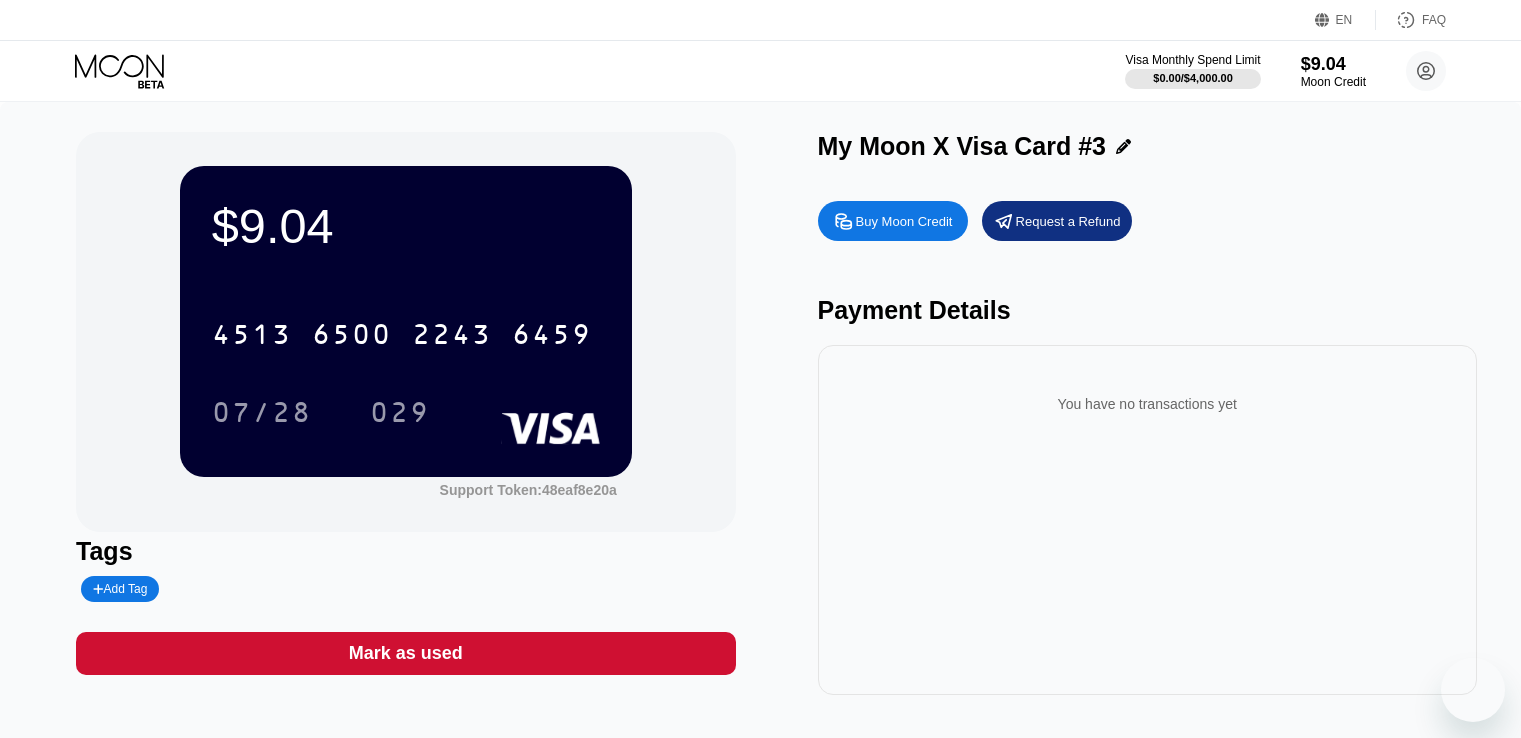 scroll, scrollTop: 0, scrollLeft: 0, axis: both 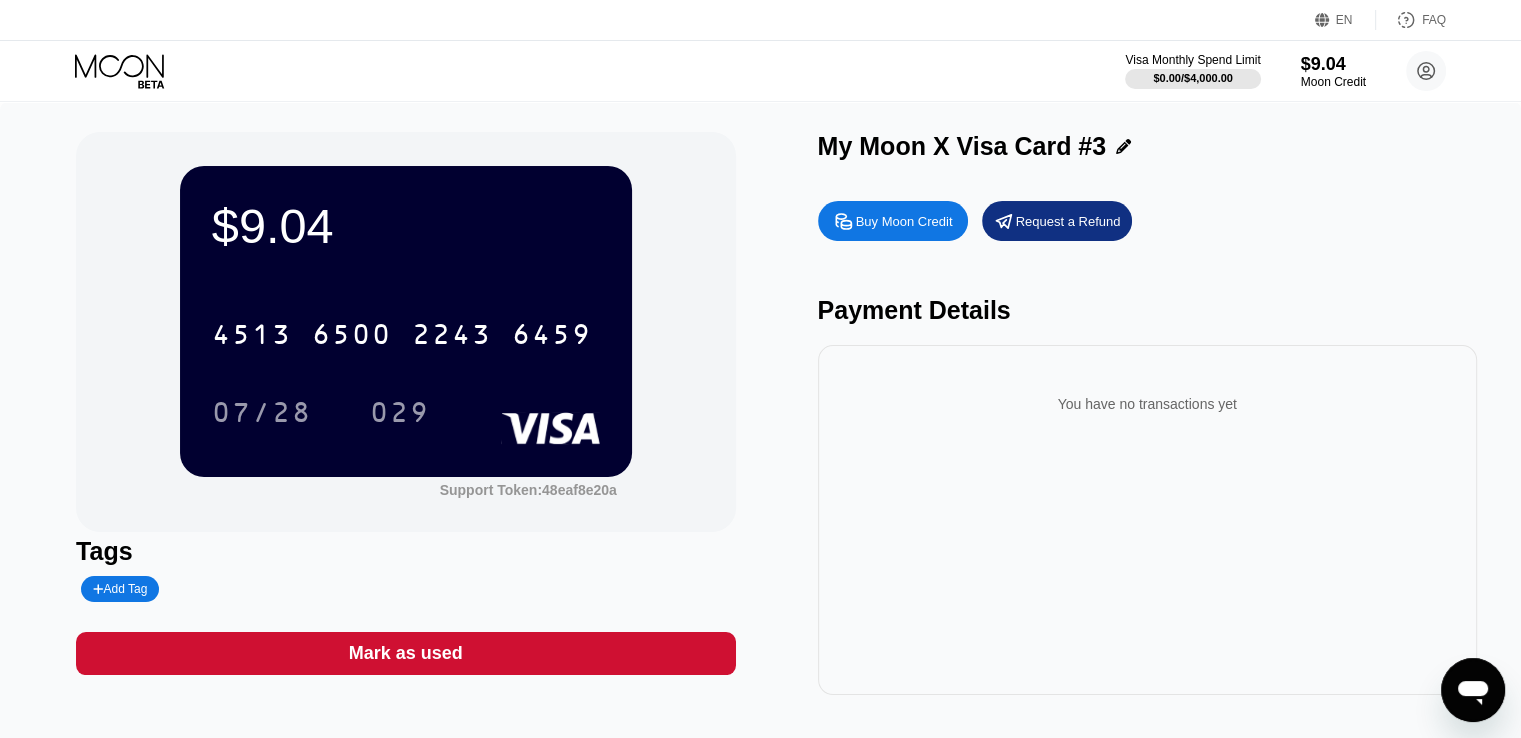 click on "Payment Details" at bounding box center [1147, 310] 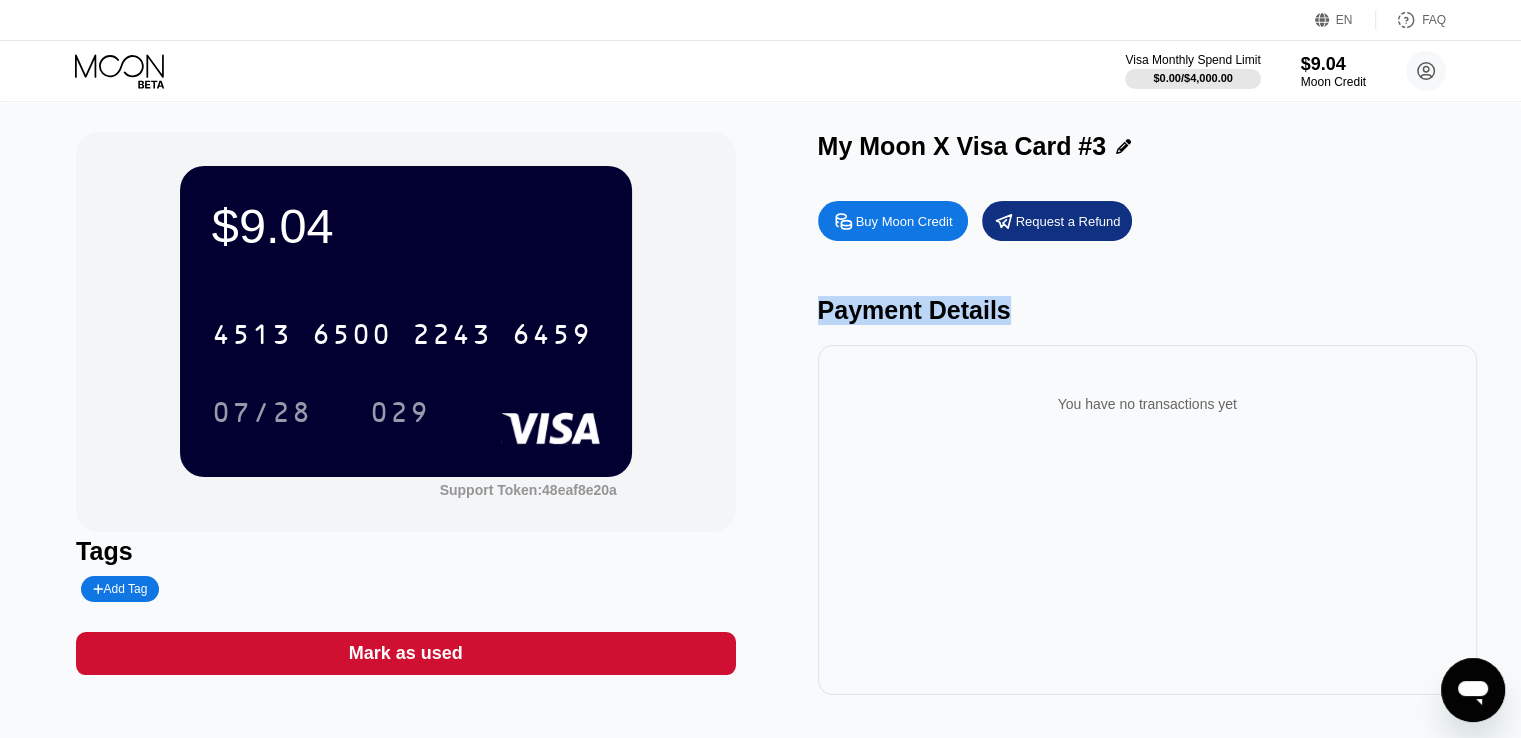 drag, startPoint x: 891, startPoint y: 325, endPoint x: 956, endPoint y: 317, distance: 65.490456 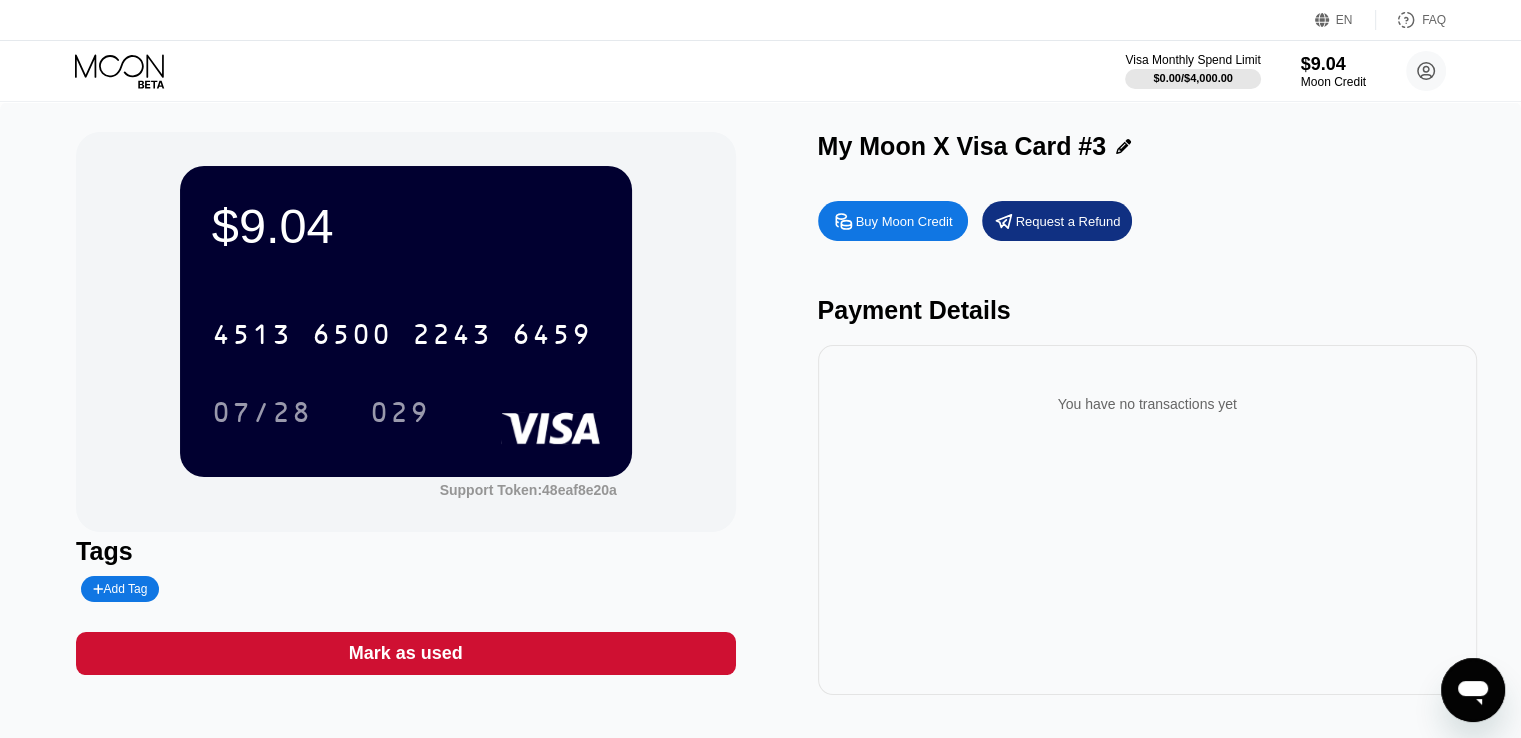 click on "Buy Moon Credit Request a Refund Payment Details You have no transactions yet" at bounding box center (1147, 443) 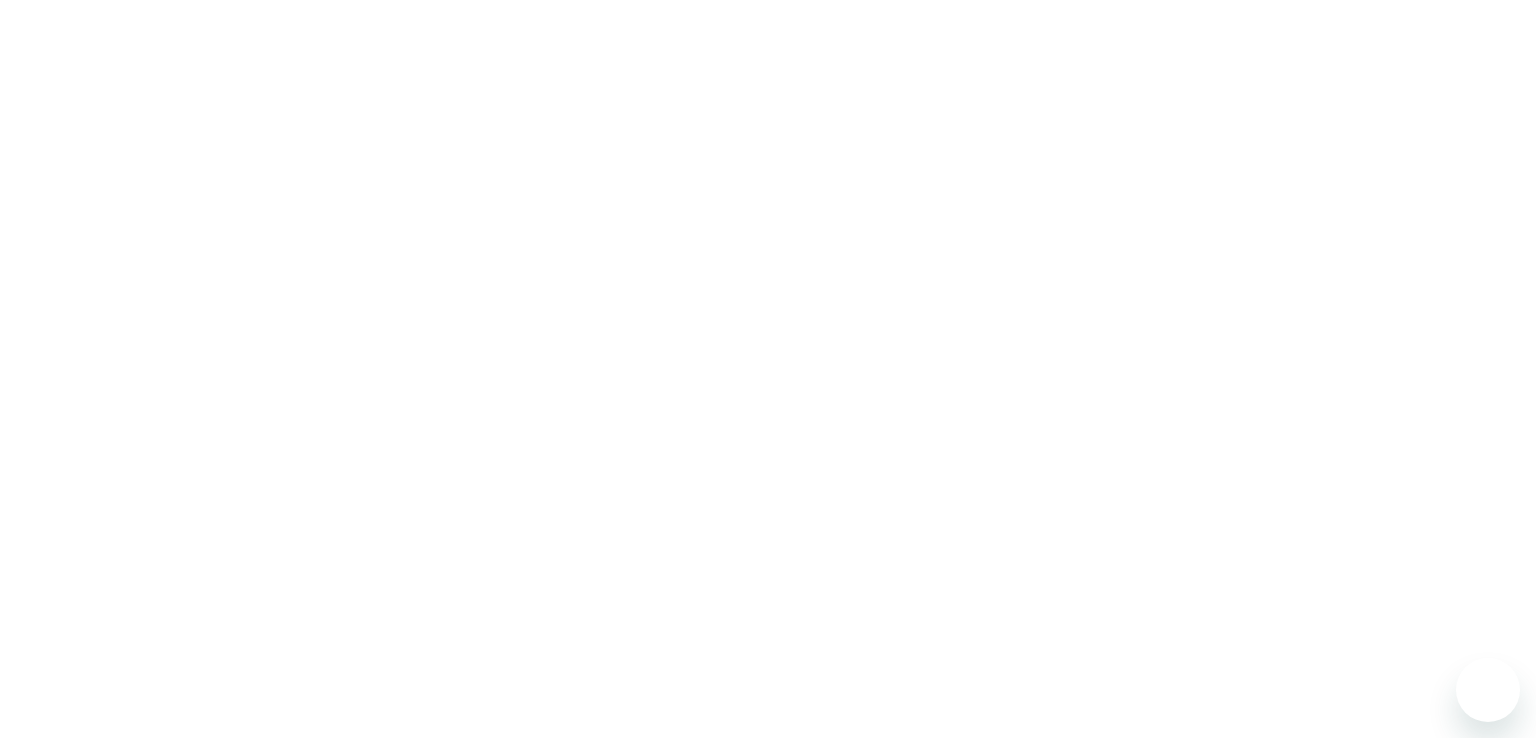 scroll, scrollTop: 0, scrollLeft: 0, axis: both 